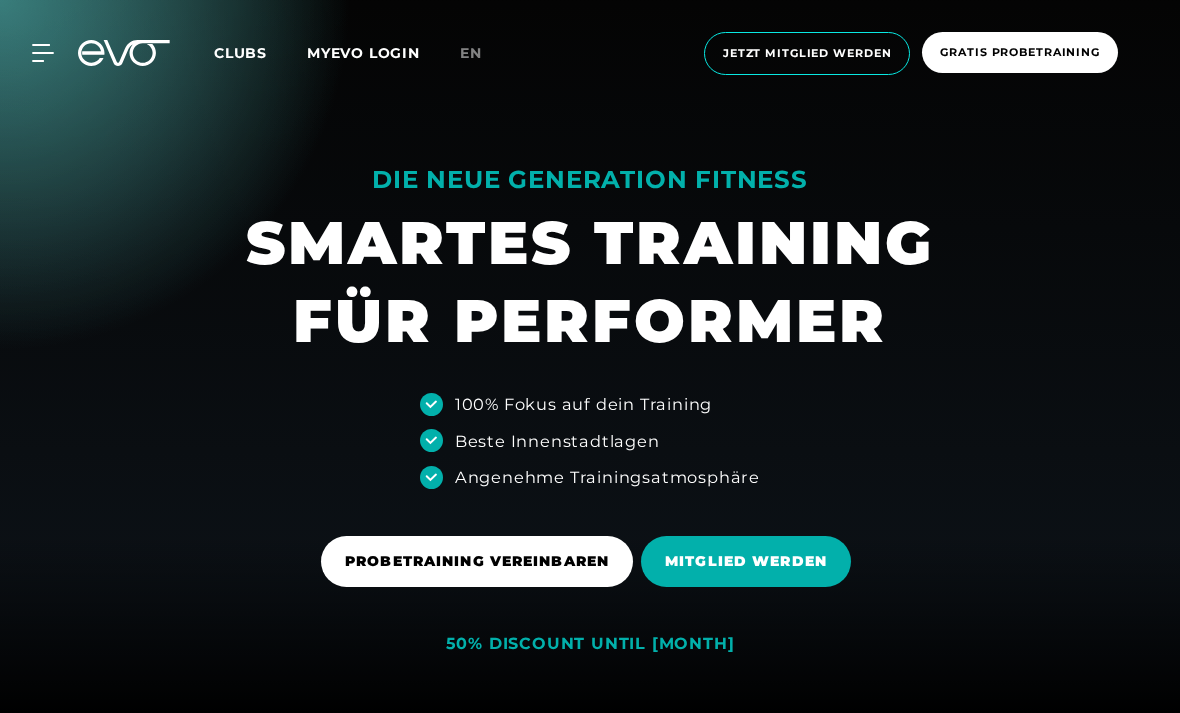 scroll, scrollTop: 0, scrollLeft: 0, axis: both 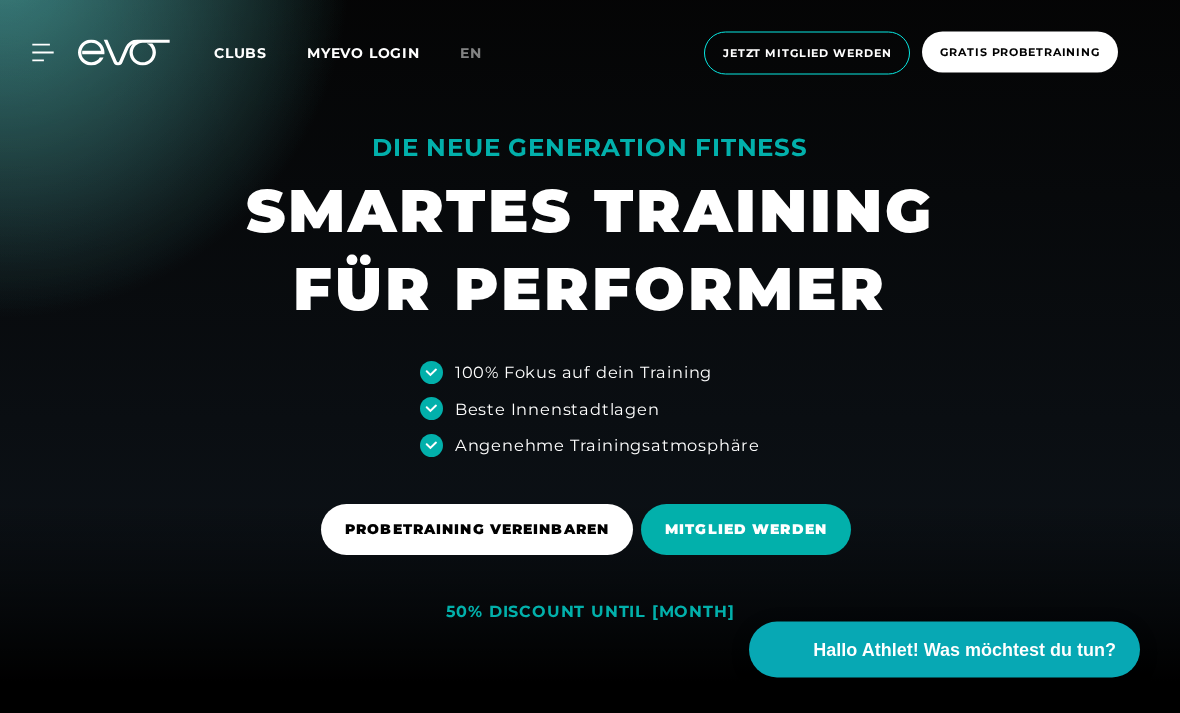 click on "MyEVO Login Über EVO Mitgliedschaften Probetraining TAGESPASS EVO Studios EVO Düsseldorf EVO Berlin EVO Hamburg EVO München EVO Wiesbaden EVO Training Personal Training Magazin Expansion Kontakt Häufige Fragen Back Clubs MYEVO LOGIN  en Jetzt Mitglied werden Gratis Probetraining MyEVO Login Über EVO Mitgliedschaften Probetraining TAGESPASS EVO Studios EVO Düsseldorf EVO Berlin EVO Hamburg EVO München EVO Wiesbaden EVO Training Personal Training Magazin Expansion Kontakt Häufige Fragen Back" at bounding box center (590, 53) 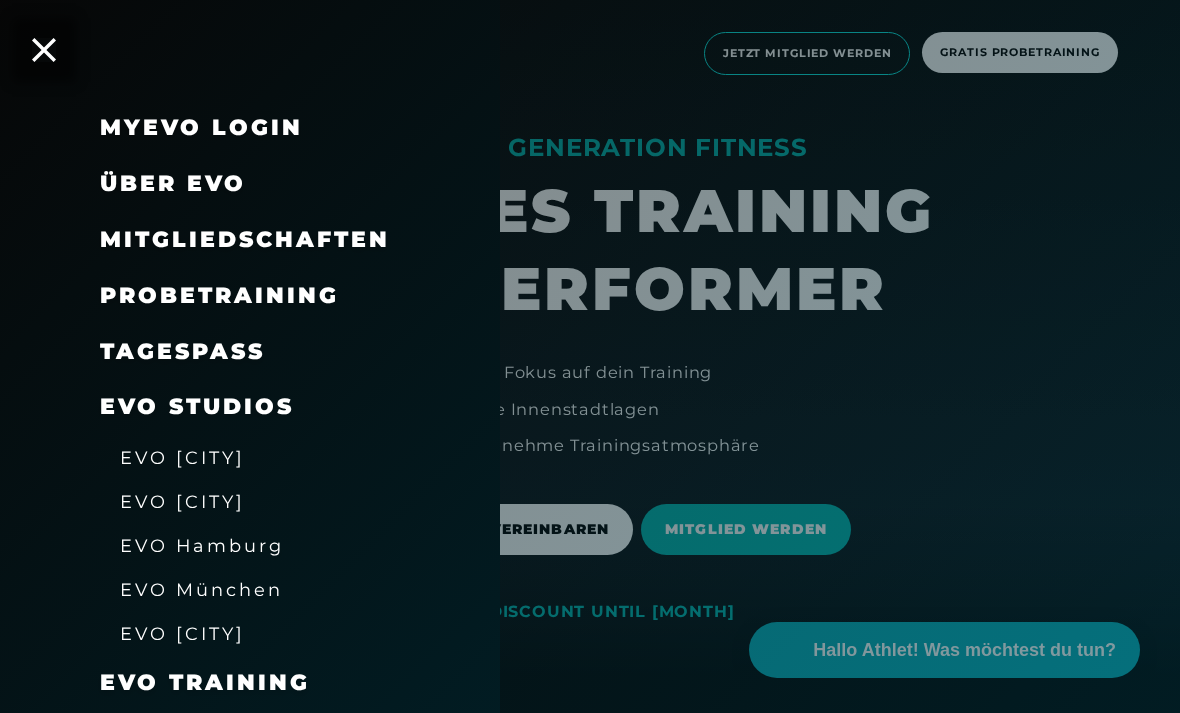 click on "EVO Hamburg" at bounding box center (202, 545) 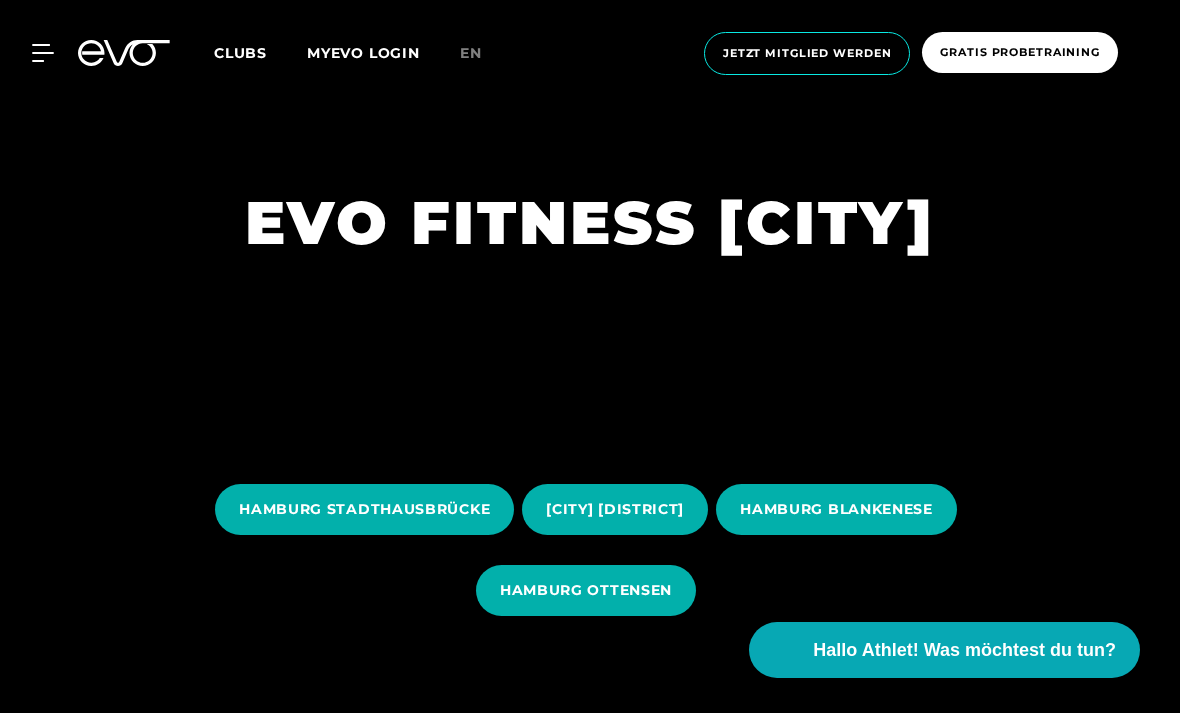 scroll, scrollTop: 0, scrollLeft: 0, axis: both 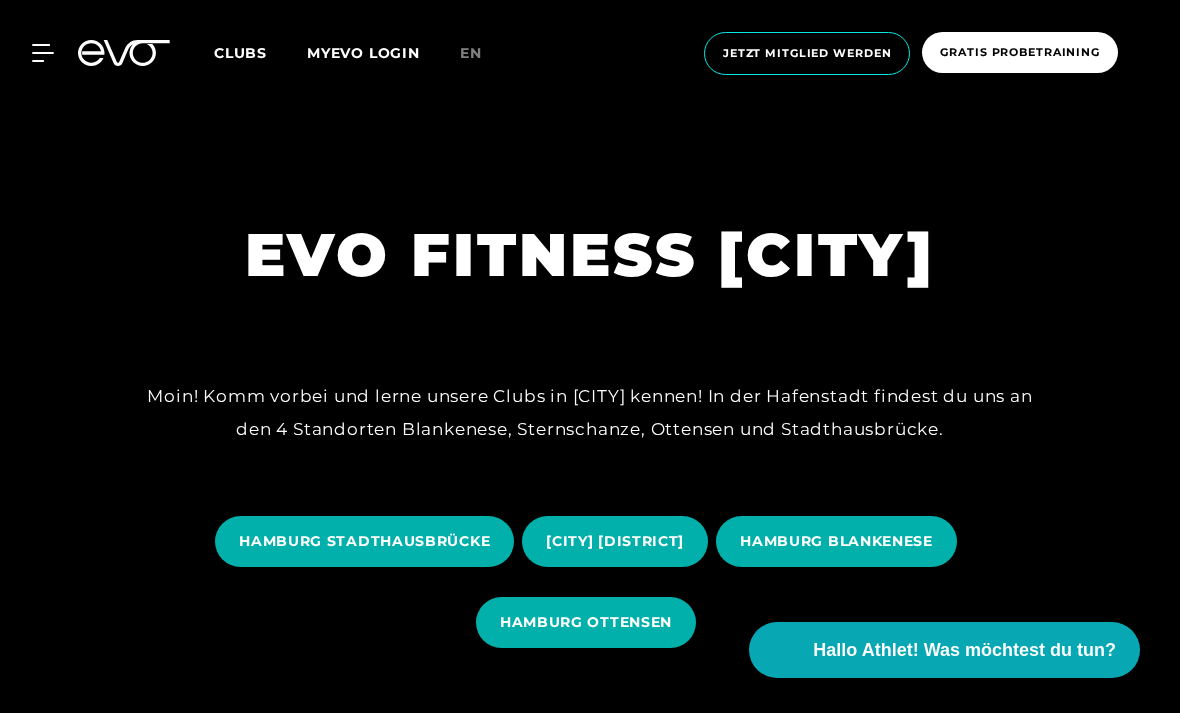 click on "HAMBURG BLANKENESE" at bounding box center [836, 541] 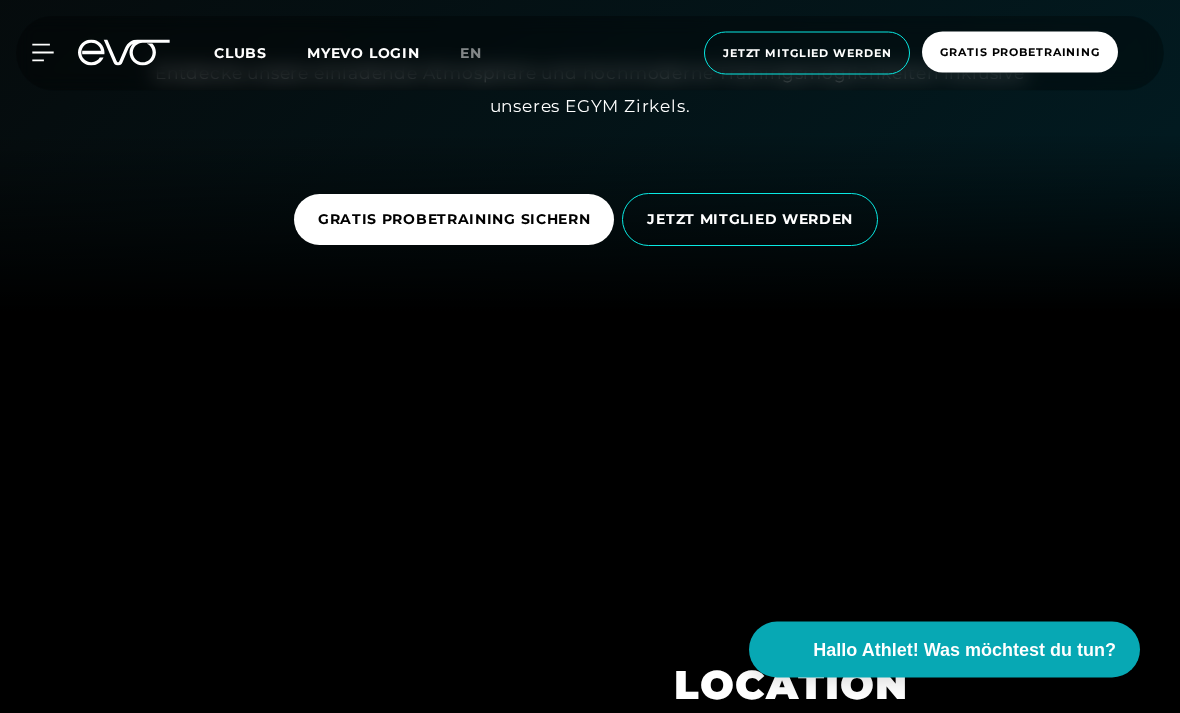scroll, scrollTop: 404, scrollLeft: 0, axis: vertical 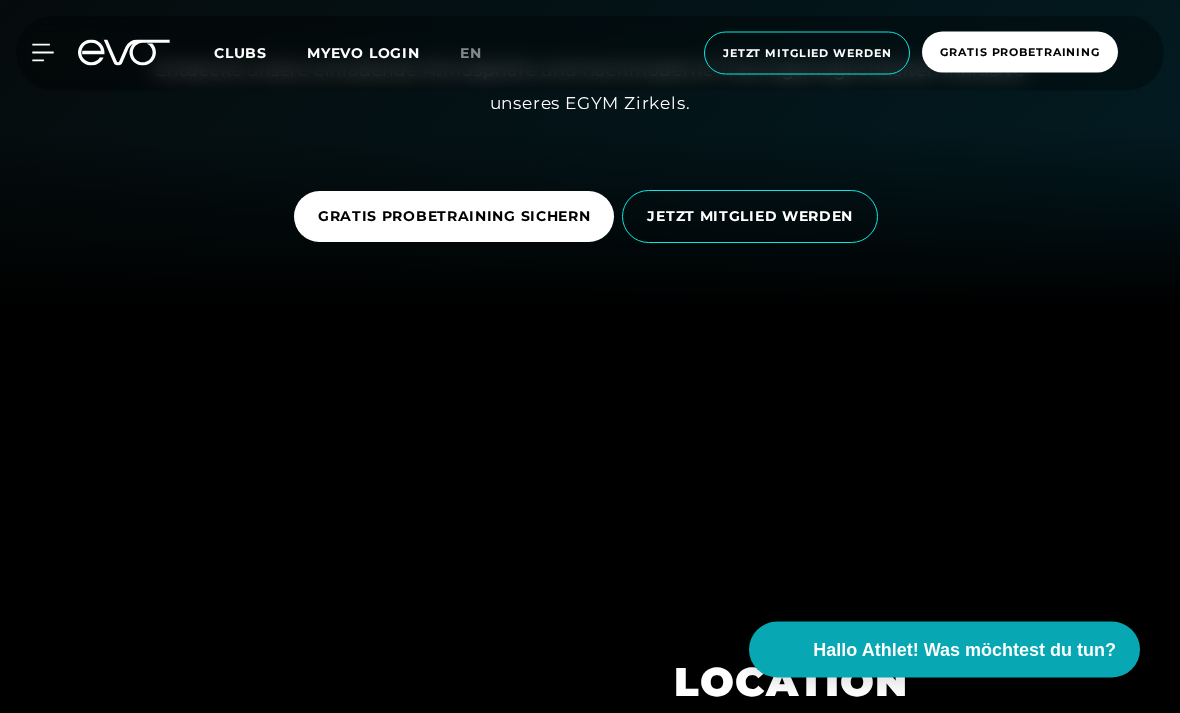 click on "GRATIS PROBETRAINING SICHERN" at bounding box center [454, 217] 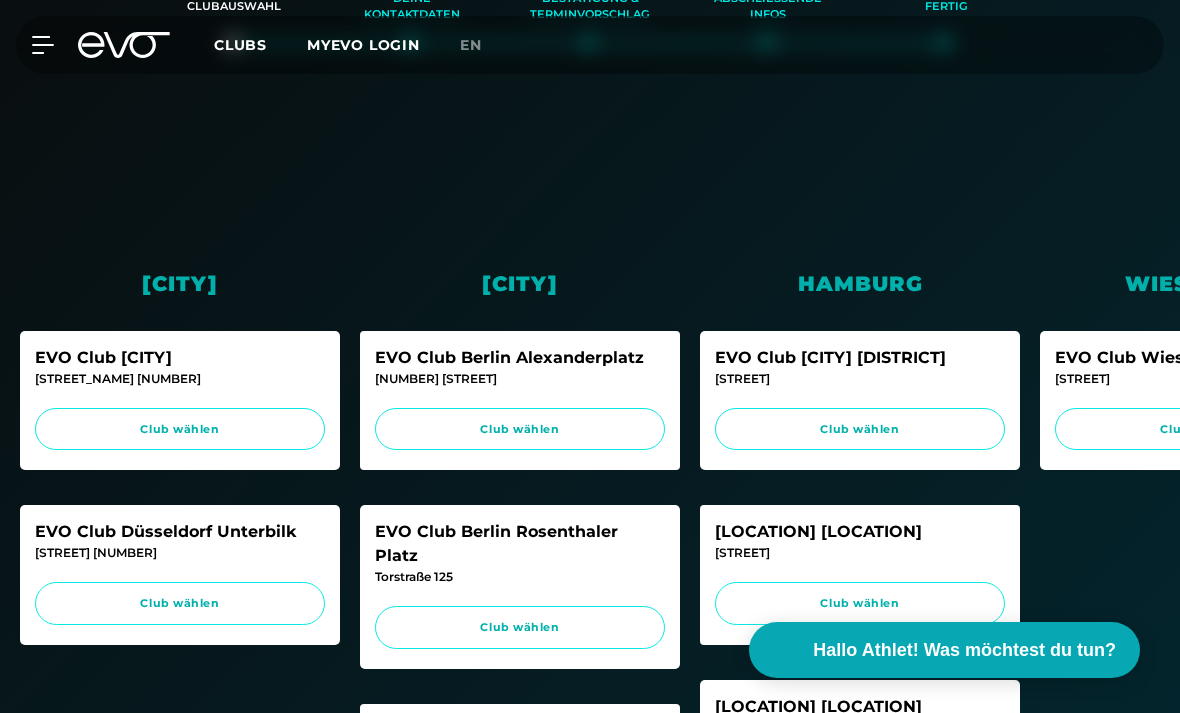 scroll, scrollTop: 394, scrollLeft: 0, axis: vertical 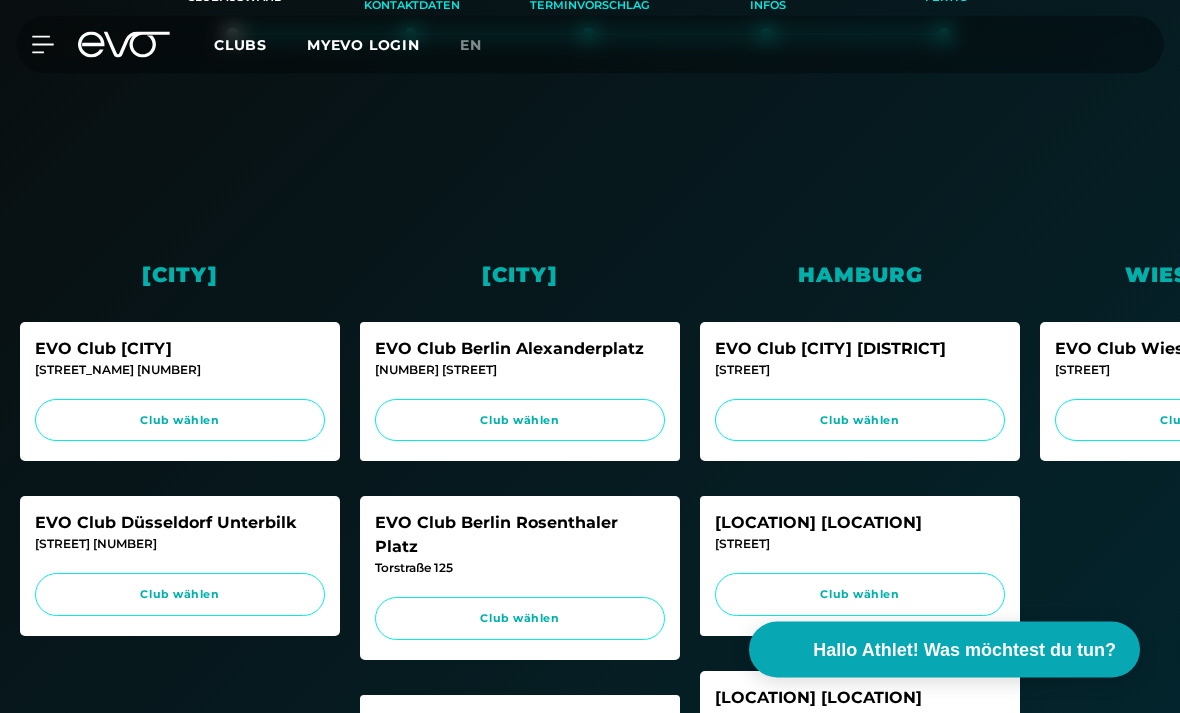 click on "Club wählen" at bounding box center (860, 421) 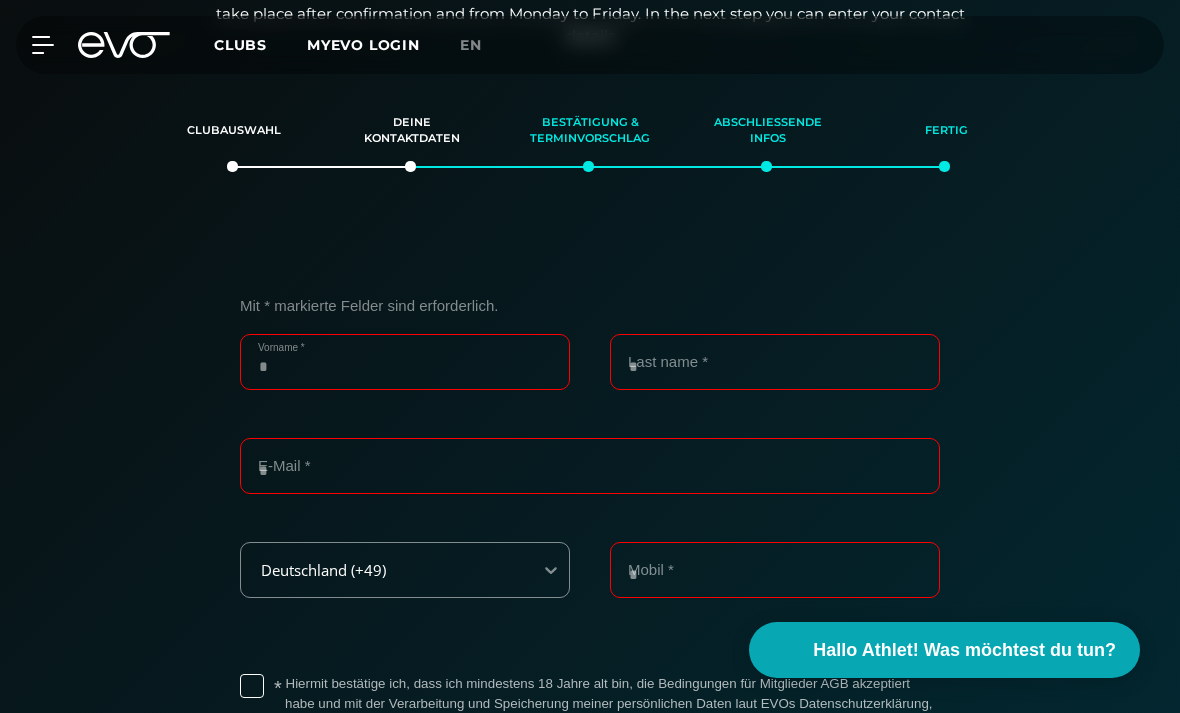 click on "Vorname *" at bounding box center [405, 362] 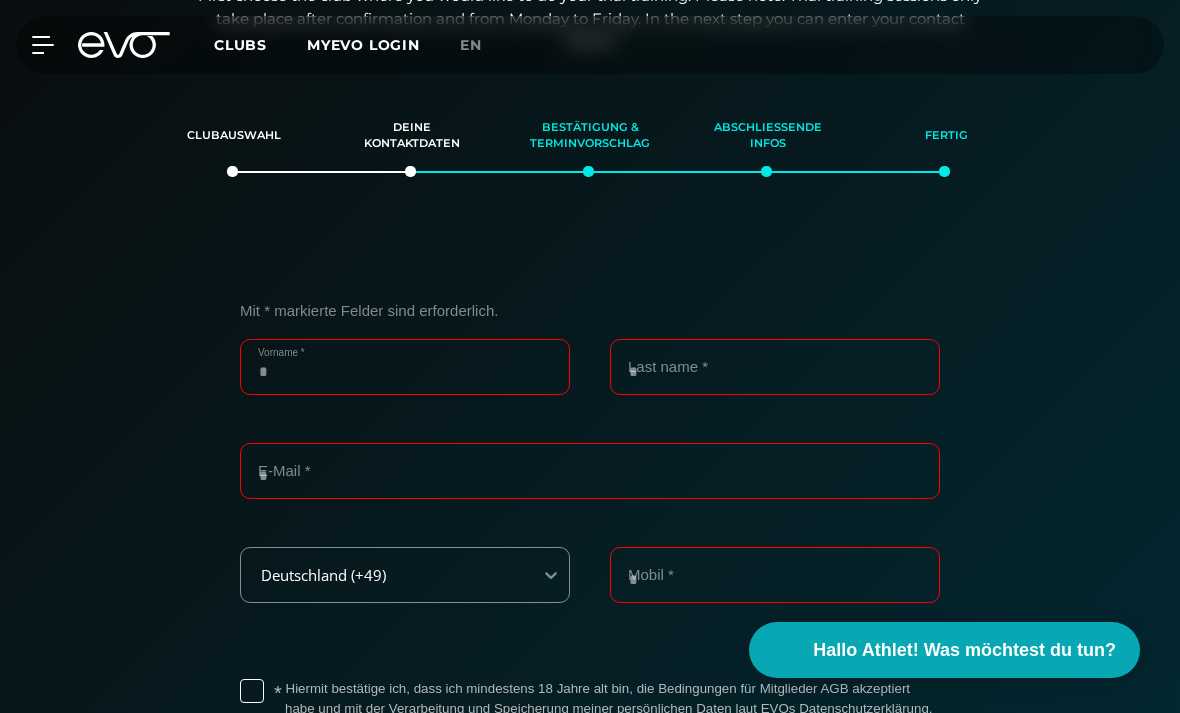 scroll, scrollTop: 254, scrollLeft: 0, axis: vertical 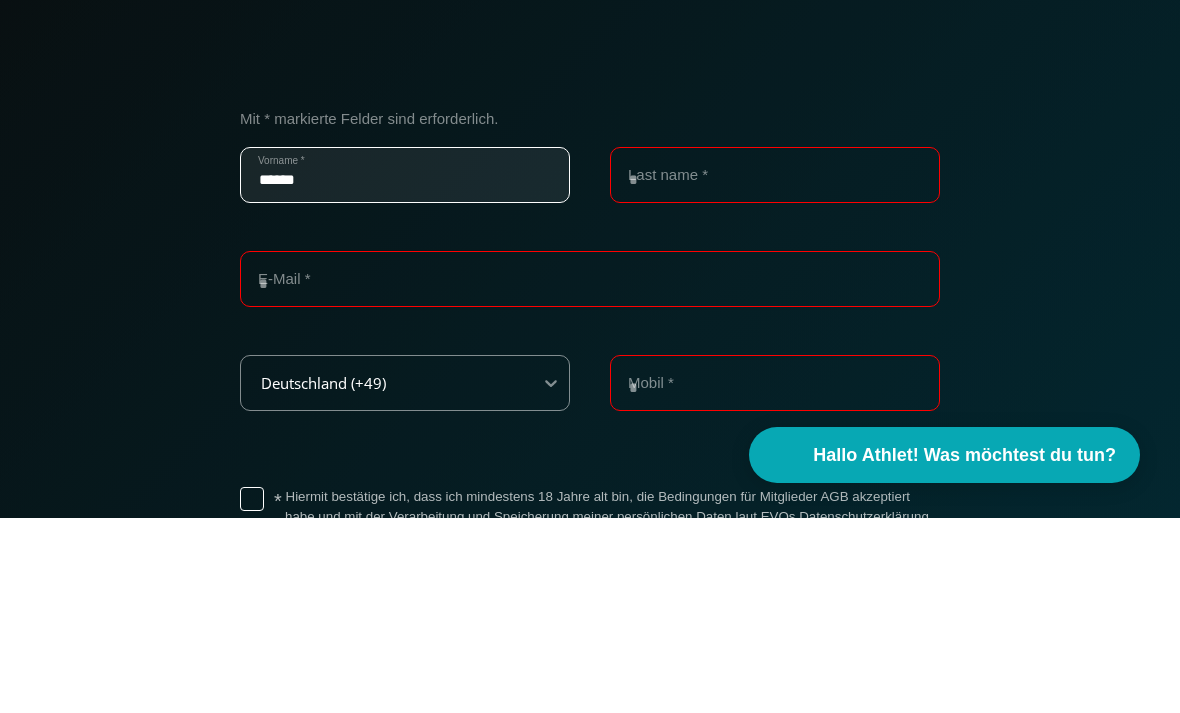 type on "******" 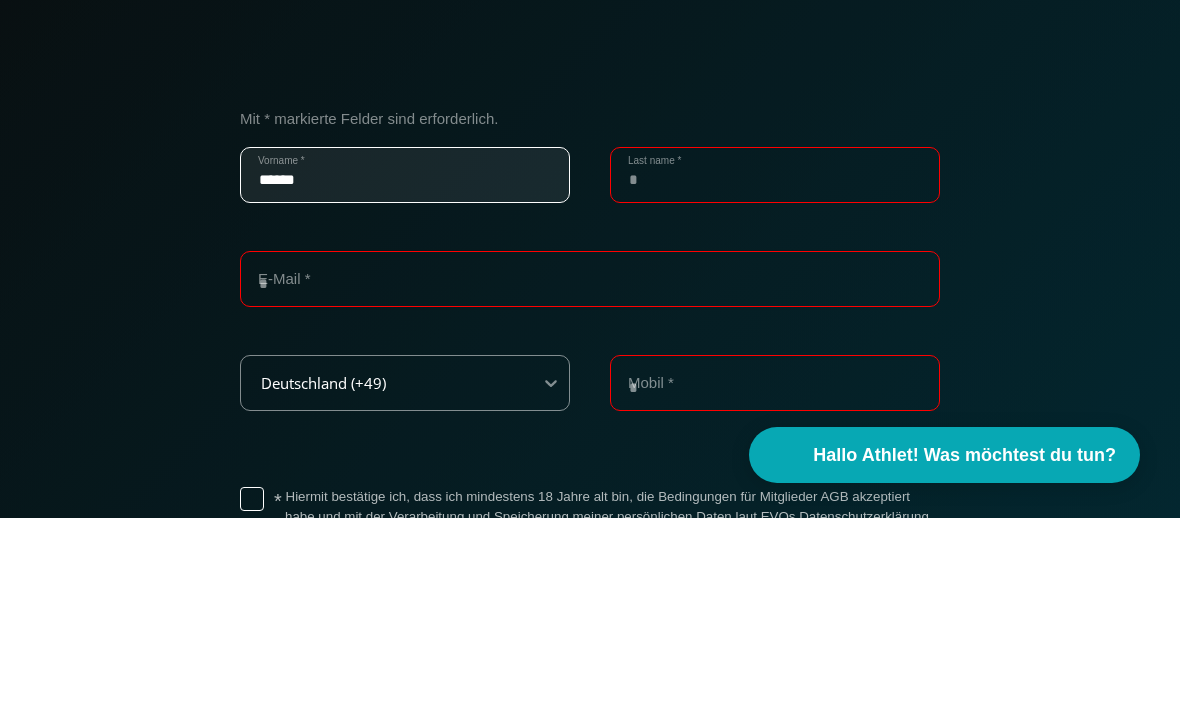 click on "Last name *" at bounding box center (775, 370) 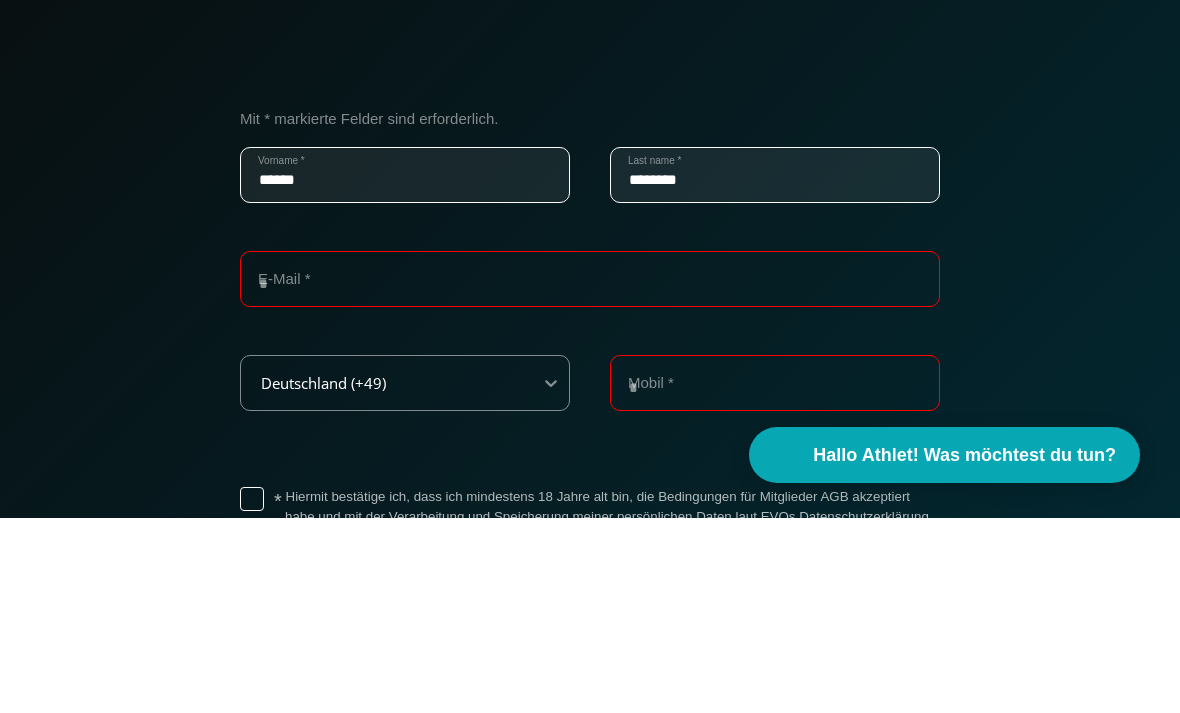 type on "********" 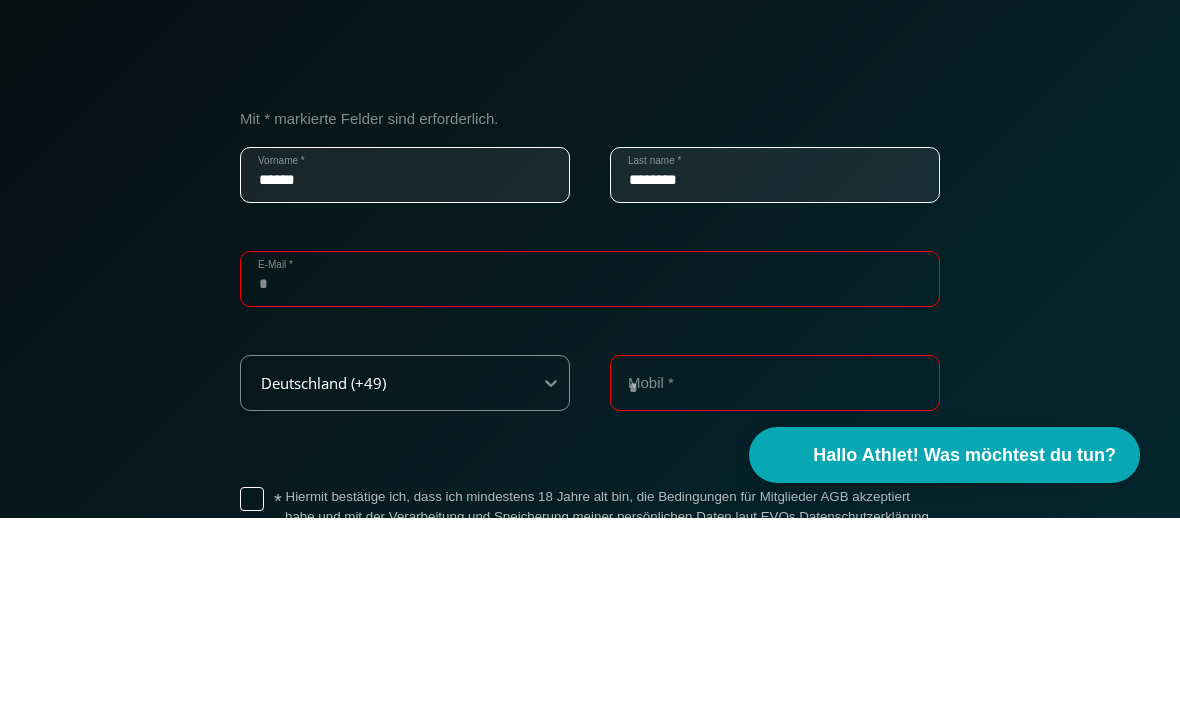 click on "E-Mail *" at bounding box center (590, 474) 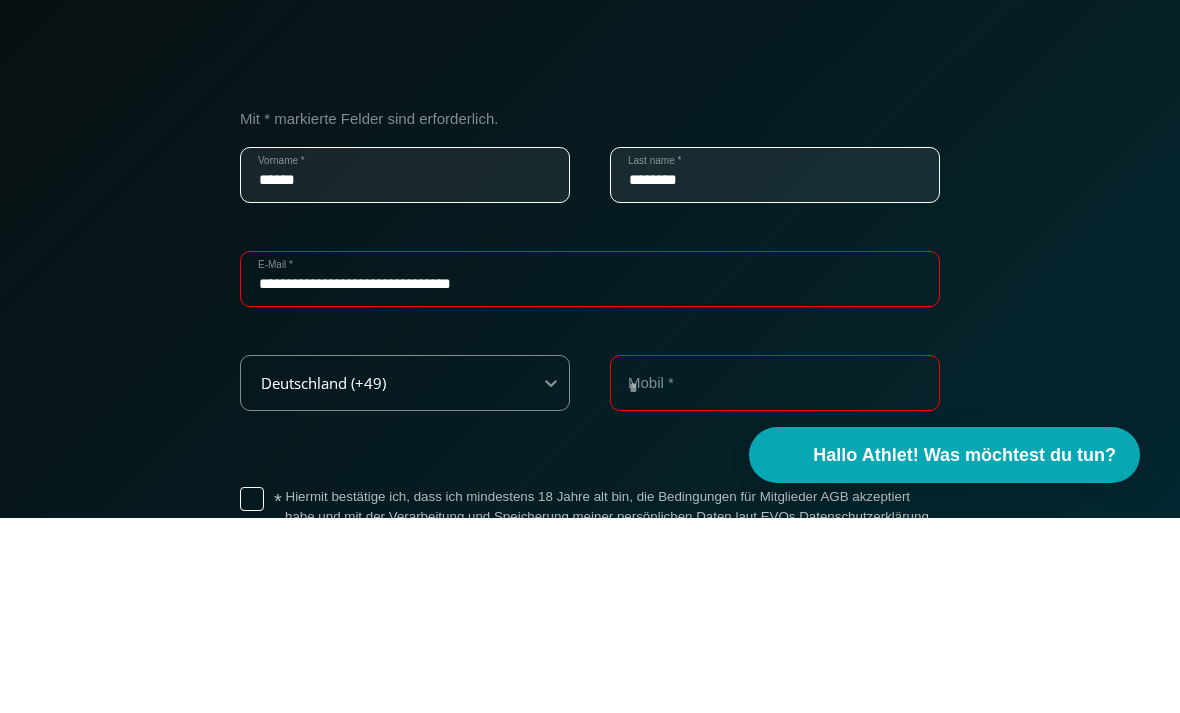 type on "**********" 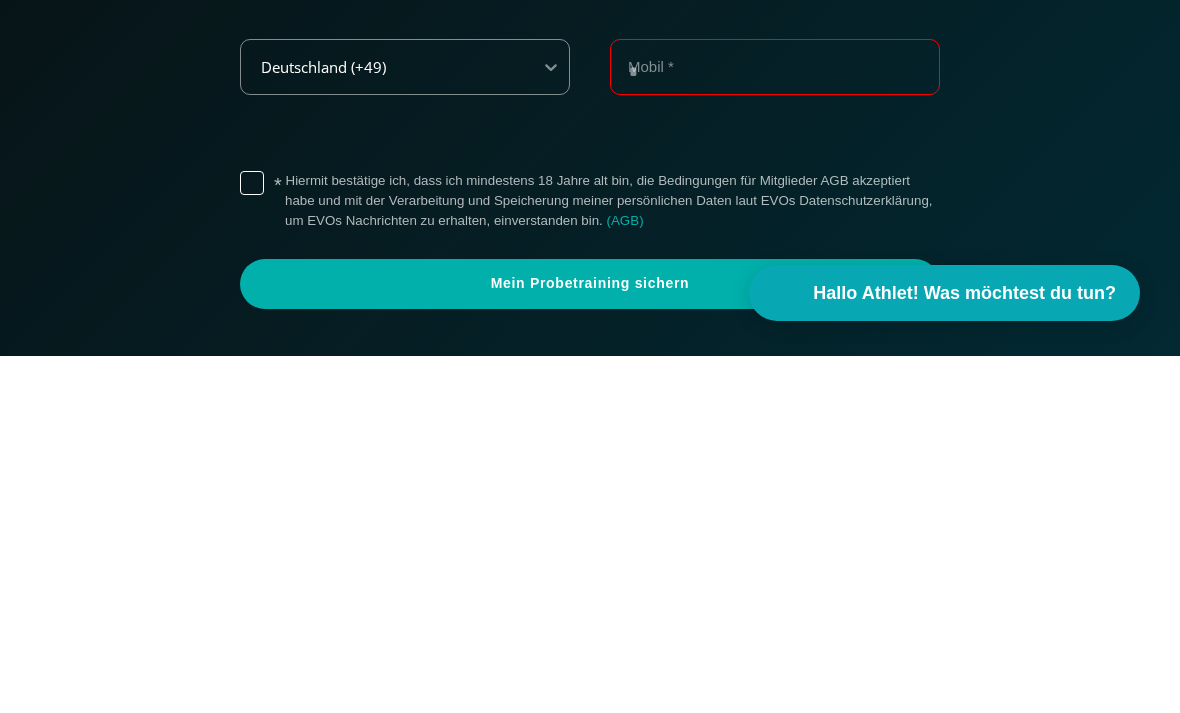 scroll, scrollTop: 765, scrollLeft: 0, axis: vertical 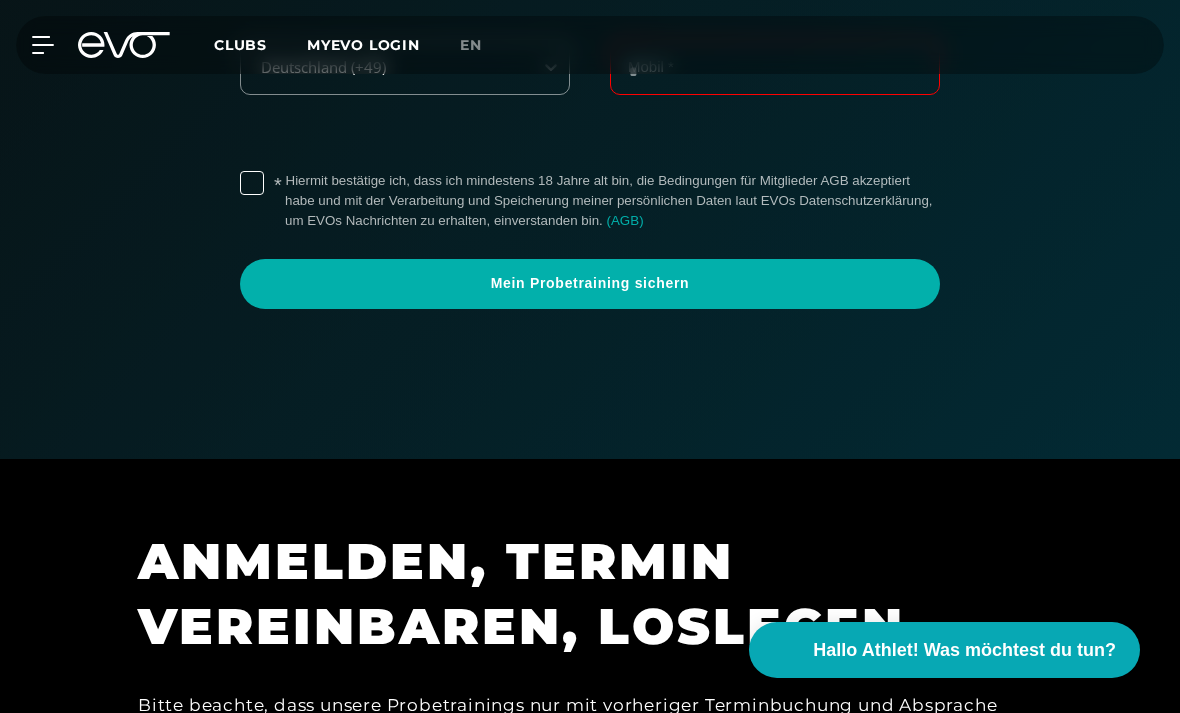 type 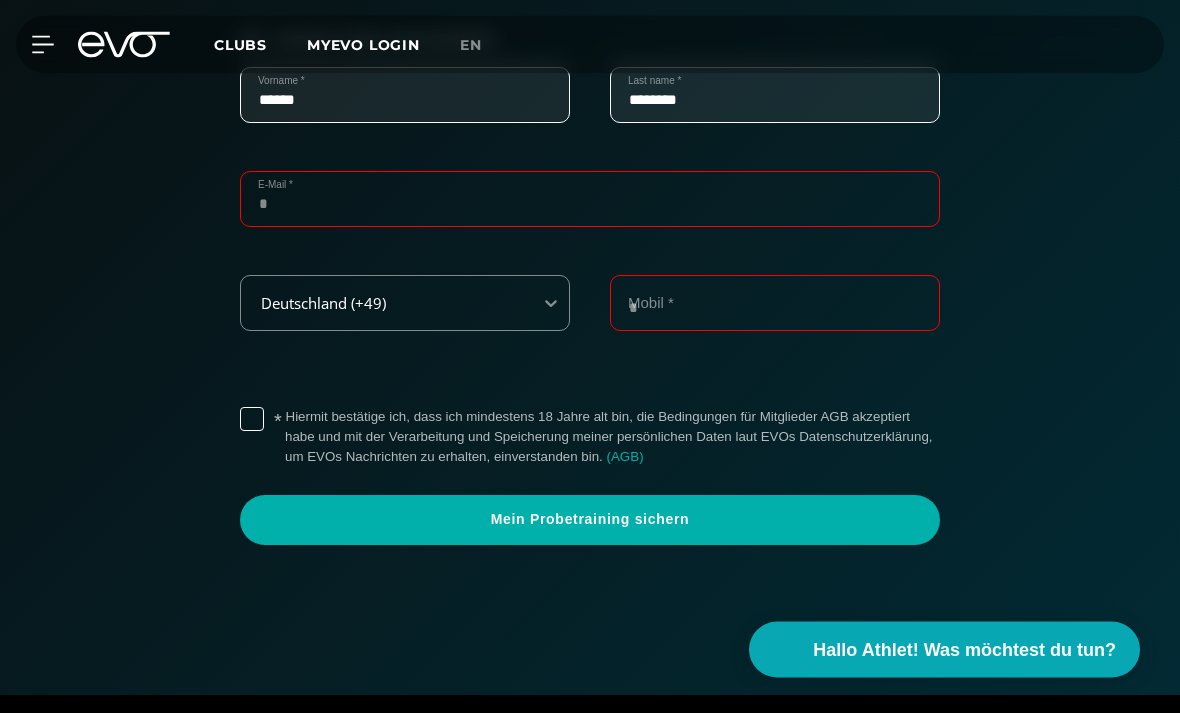 click on "E-Mail *" at bounding box center (590, 200) 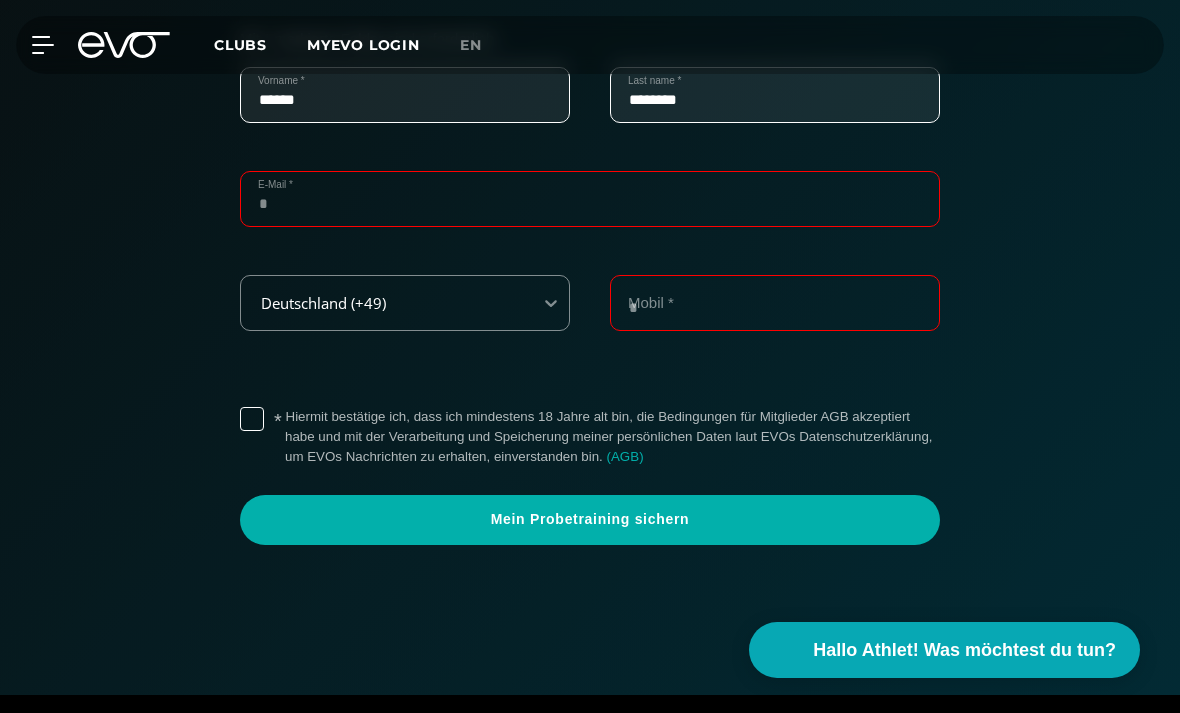 scroll, scrollTop: 528, scrollLeft: 0, axis: vertical 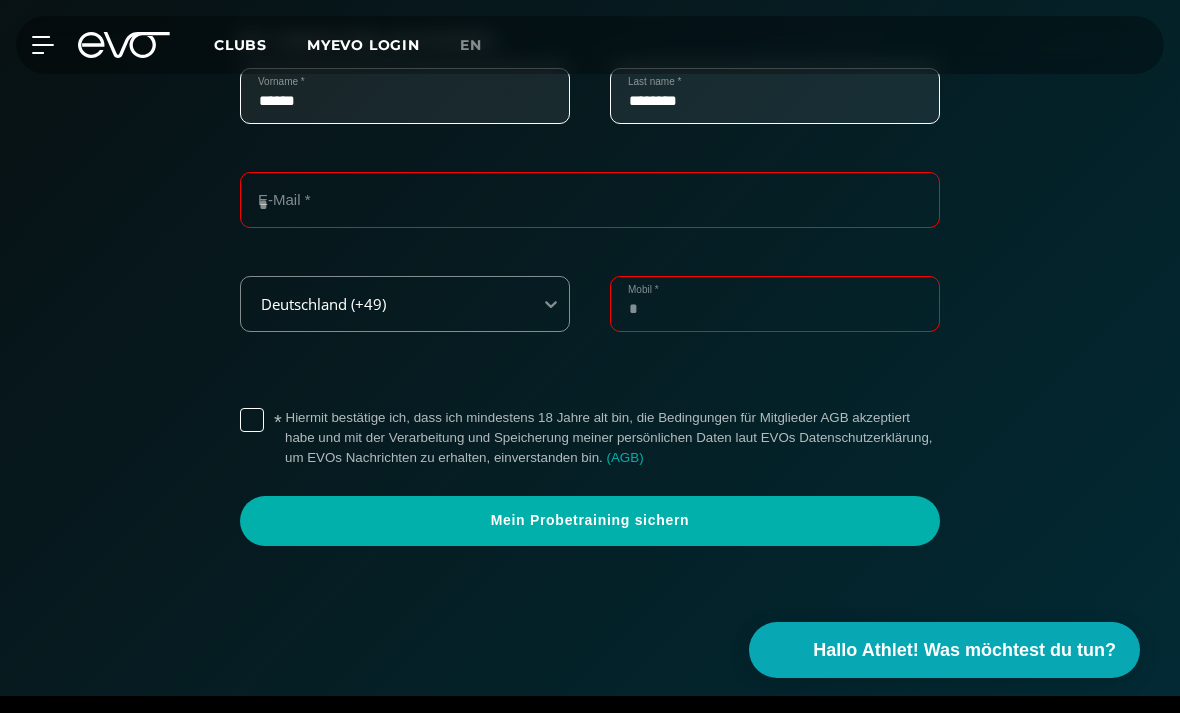 click on "Mobil *" at bounding box center (775, 304) 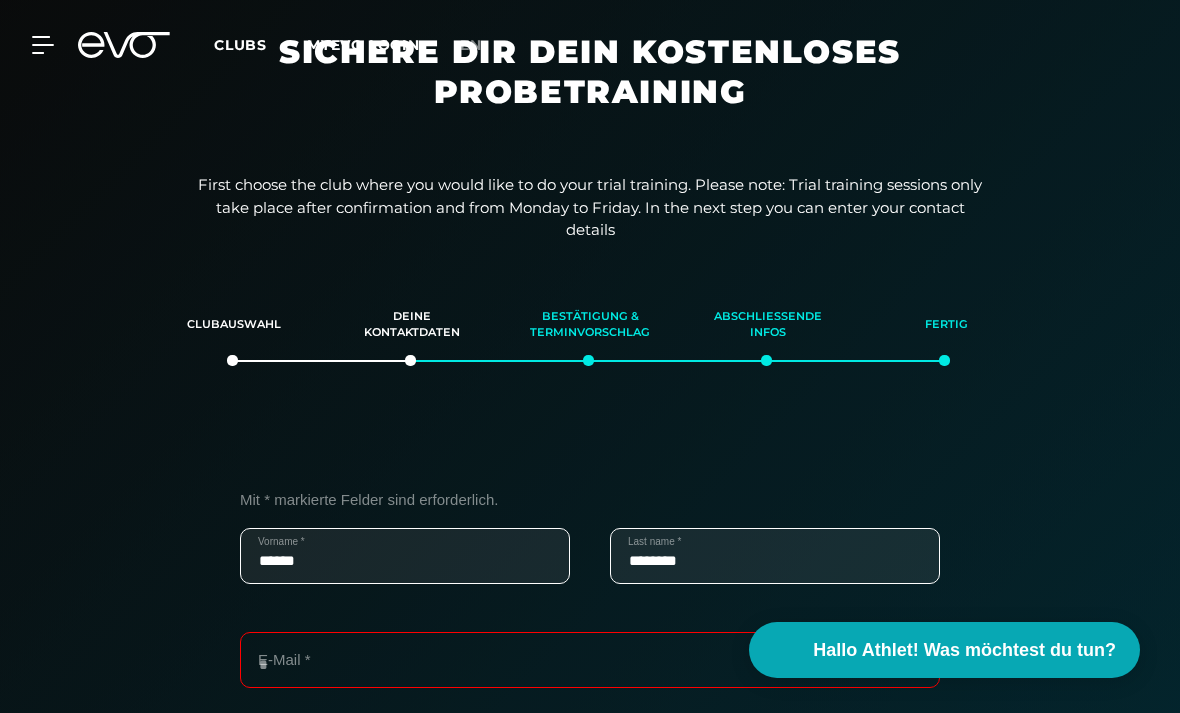 scroll, scrollTop: 0, scrollLeft: 0, axis: both 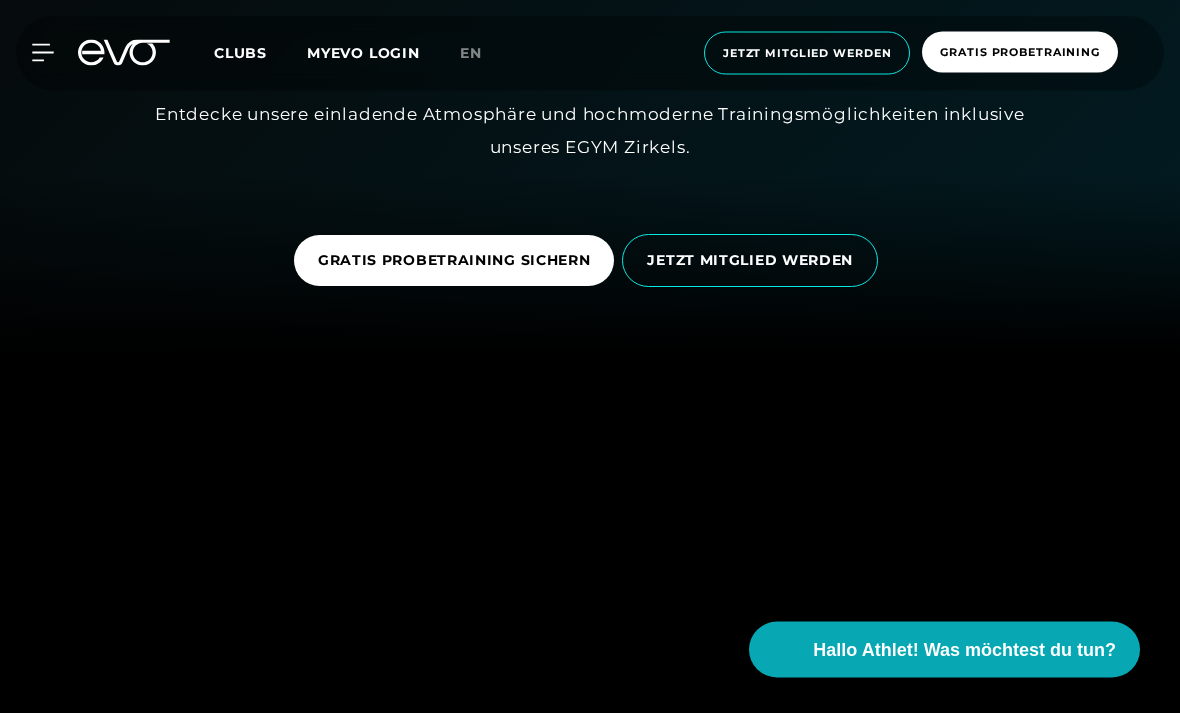 click on "GRATIS PROBETRAINING SICHERN" at bounding box center [454, 261] 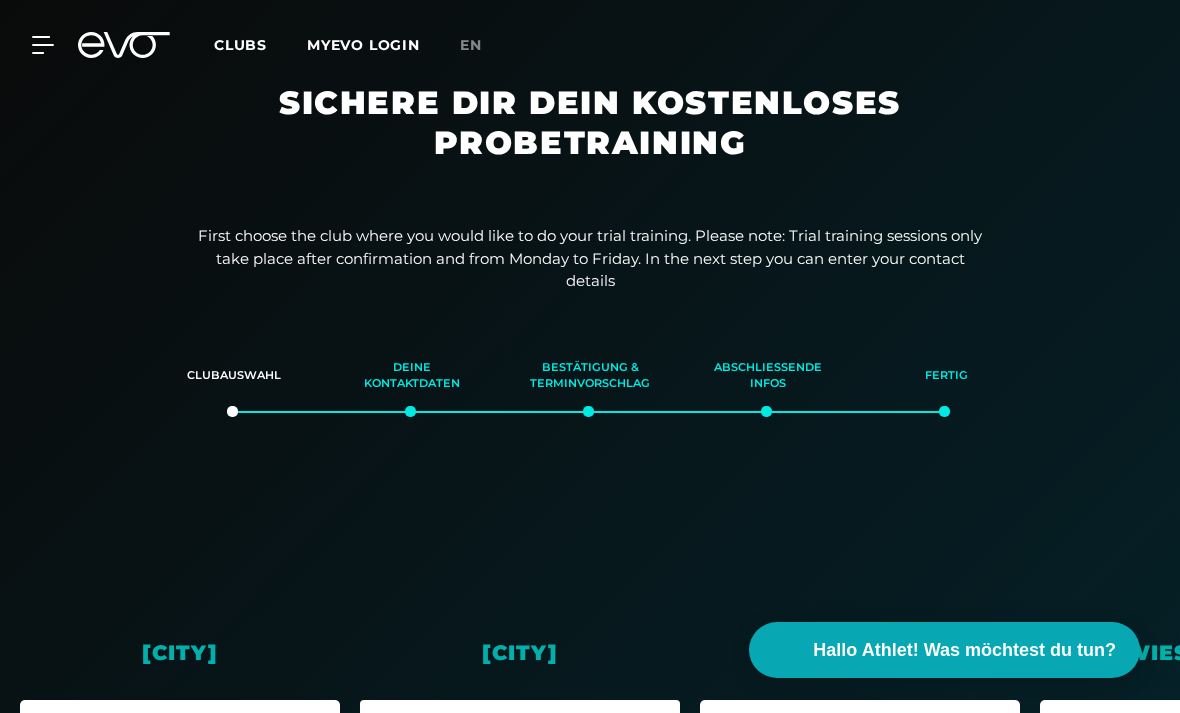 scroll, scrollTop: 0, scrollLeft: 0, axis: both 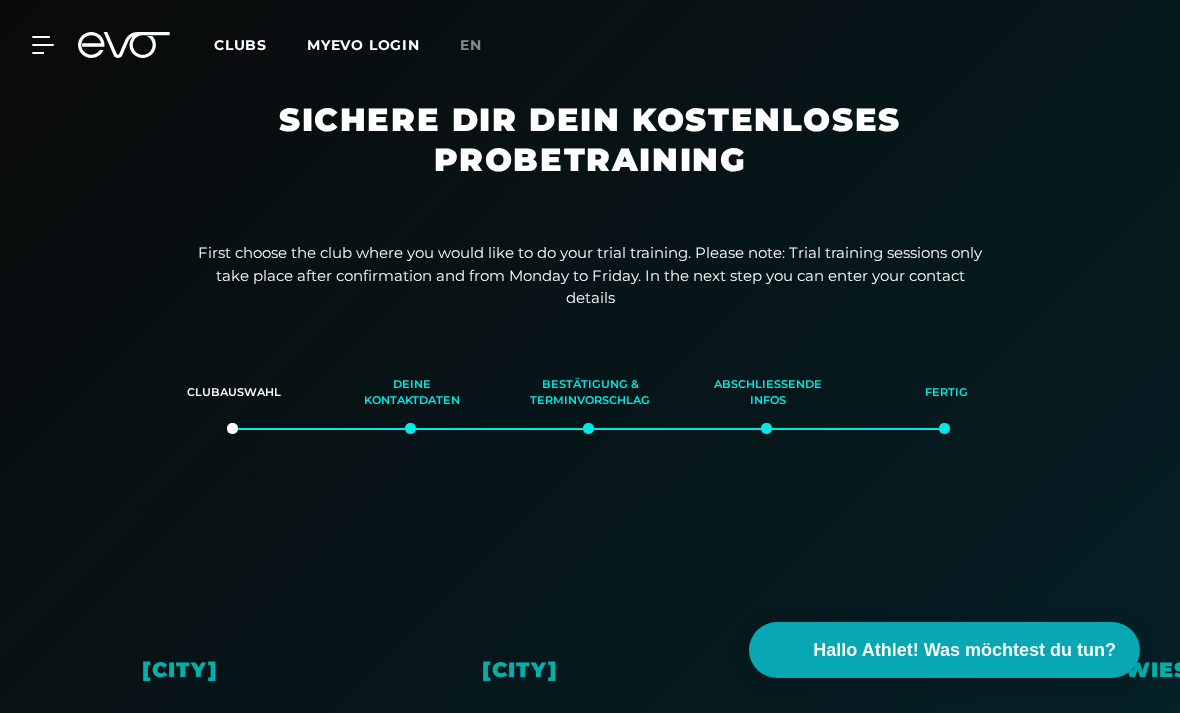 click 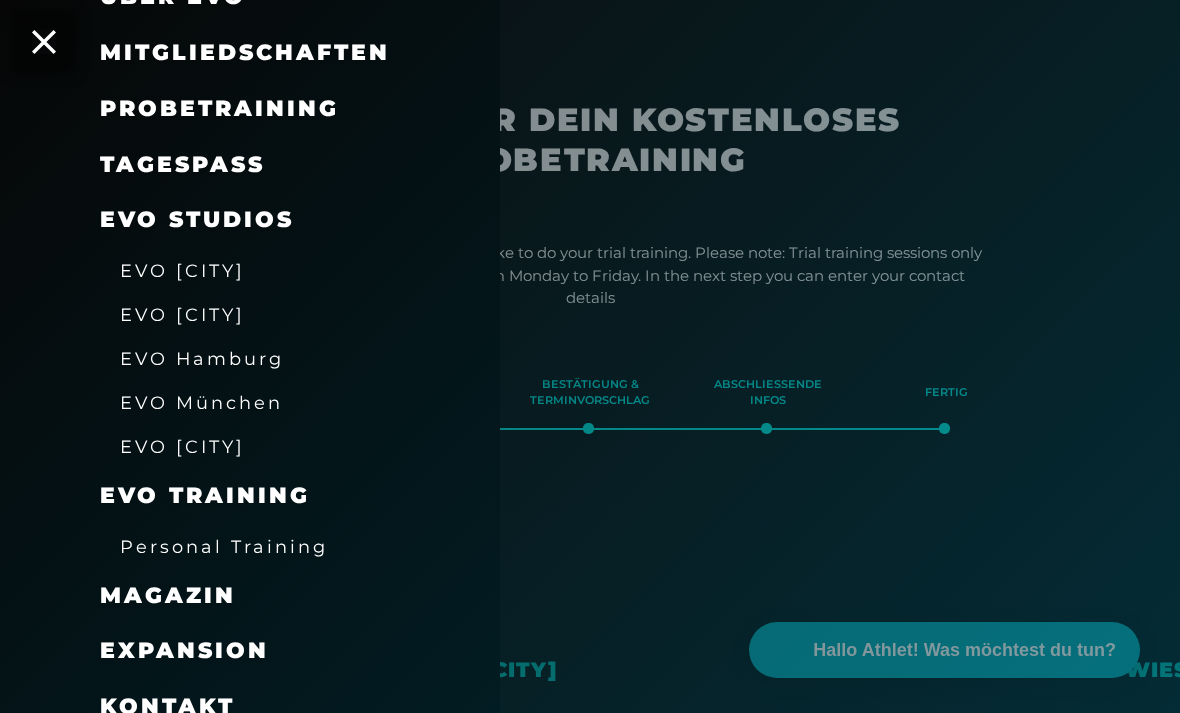 scroll, scrollTop: 186, scrollLeft: 0, axis: vertical 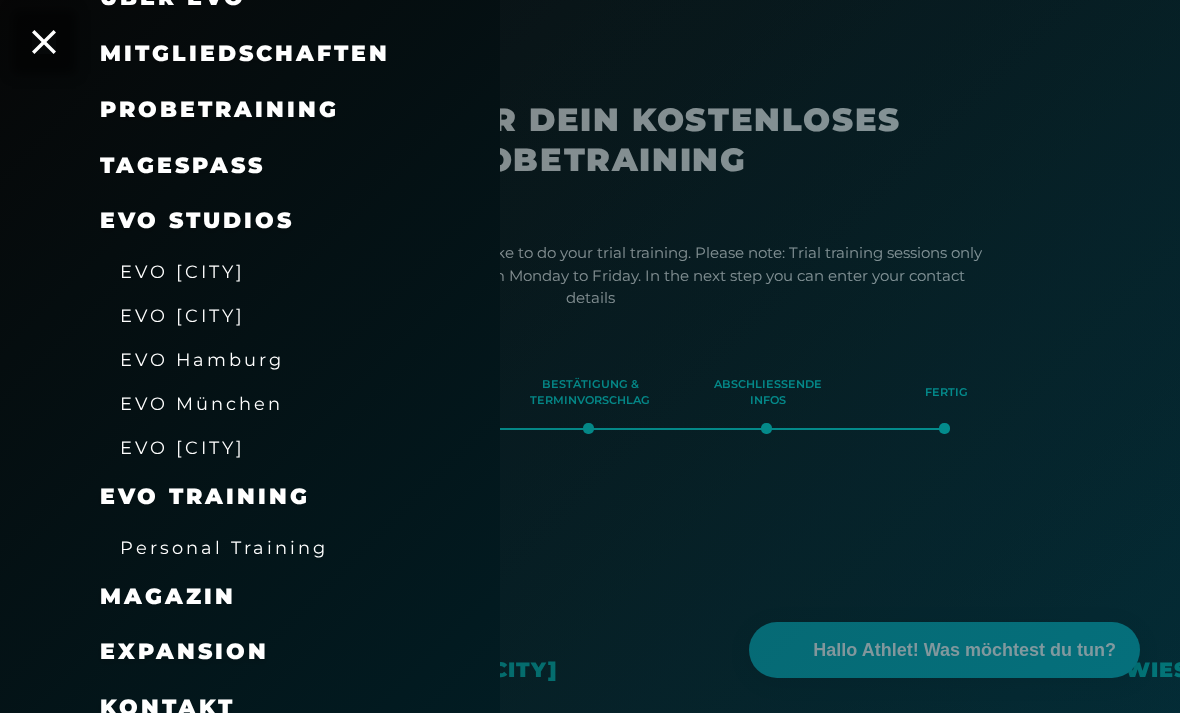 click on "EVO Training" at bounding box center [205, 496] 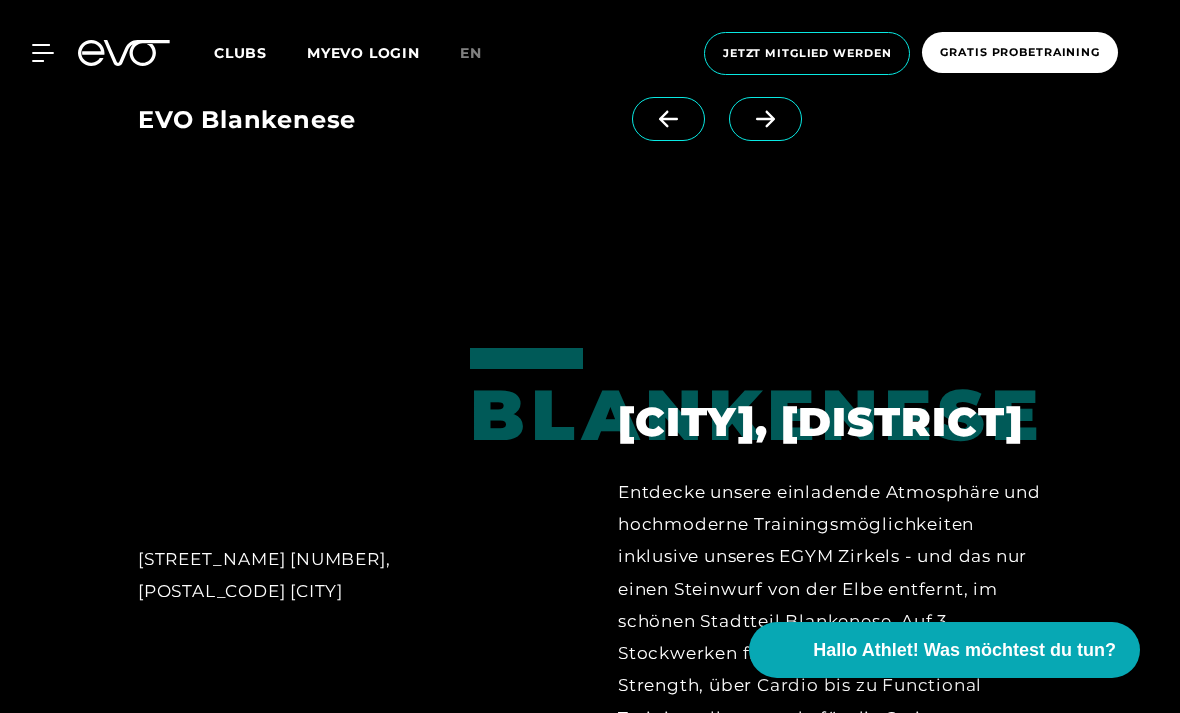 scroll, scrollTop: 2790, scrollLeft: 0, axis: vertical 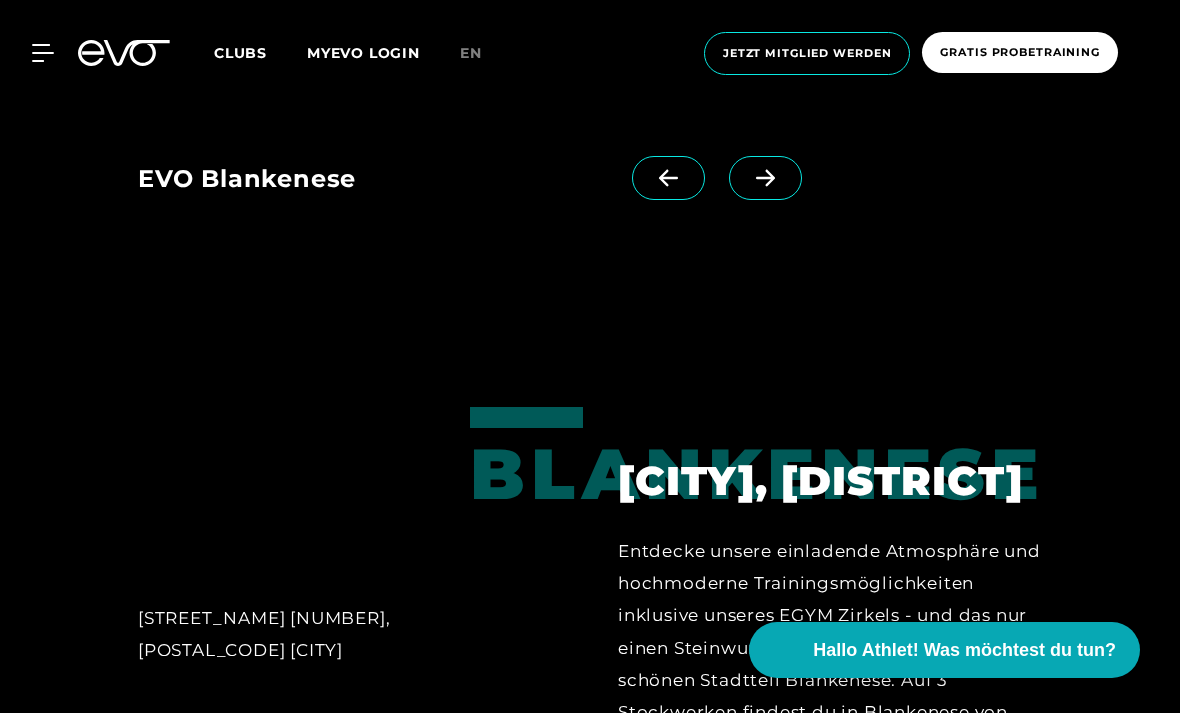 click at bounding box center (290, 492) 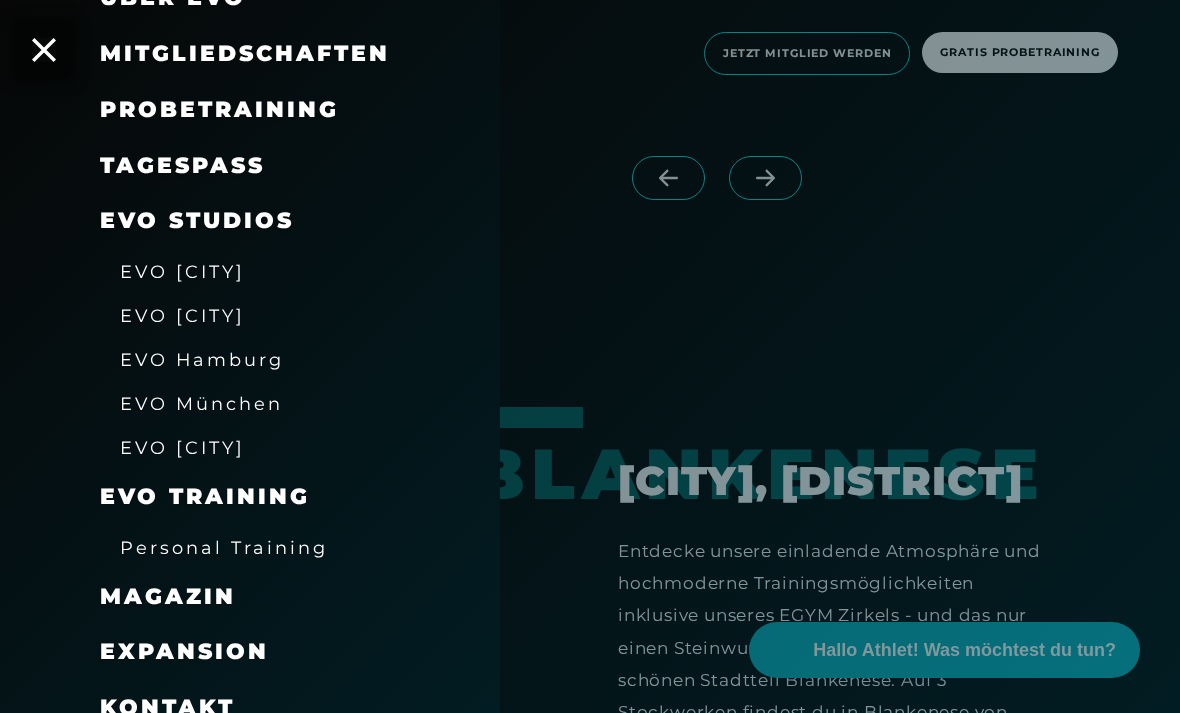 click on "EVO [CITY]" at bounding box center (182, 271) 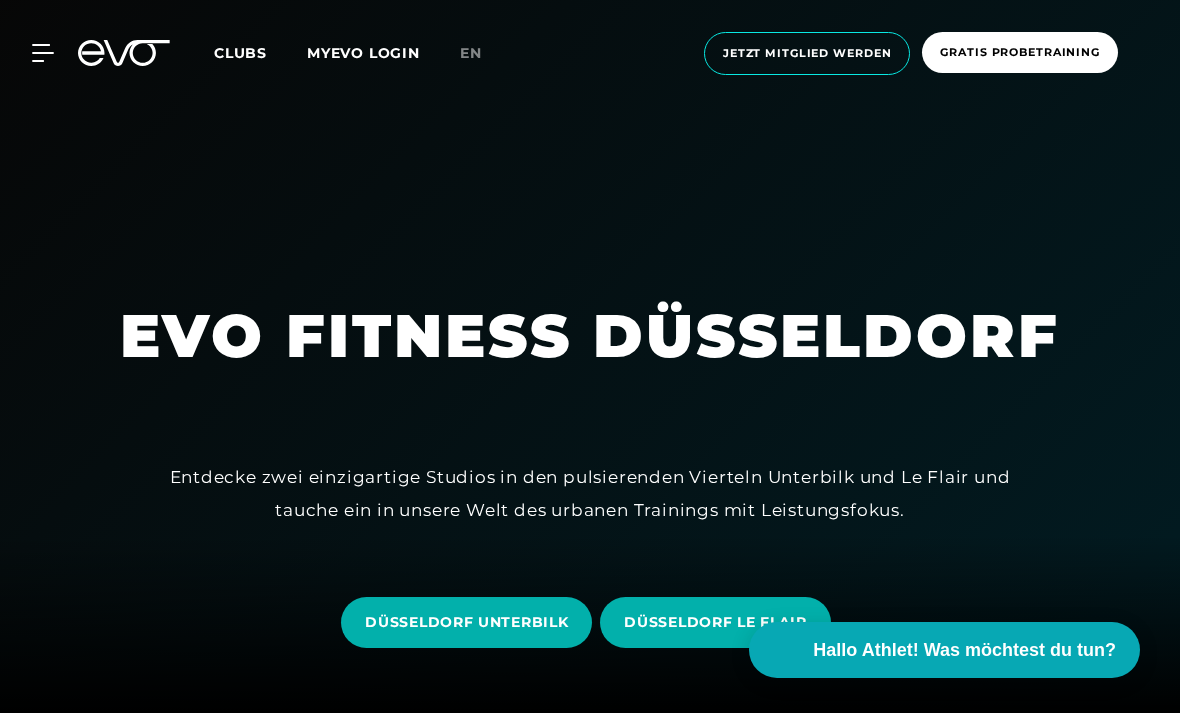 click 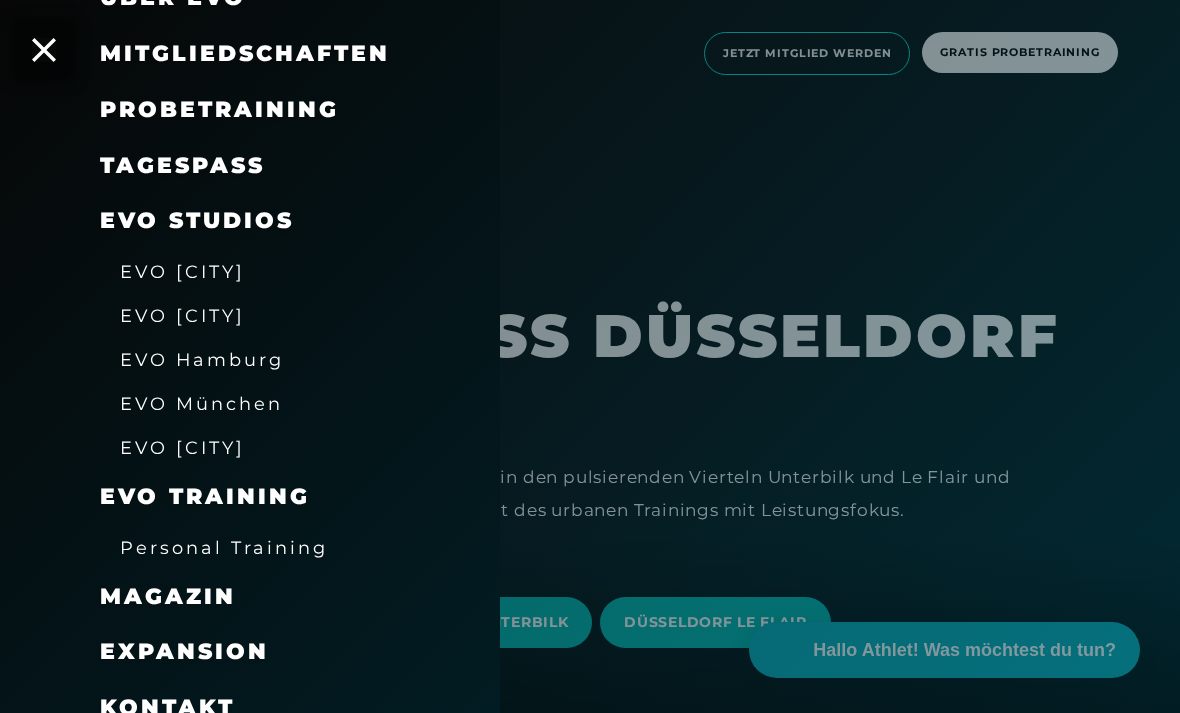 click on "EVO Hamburg" at bounding box center [202, 359] 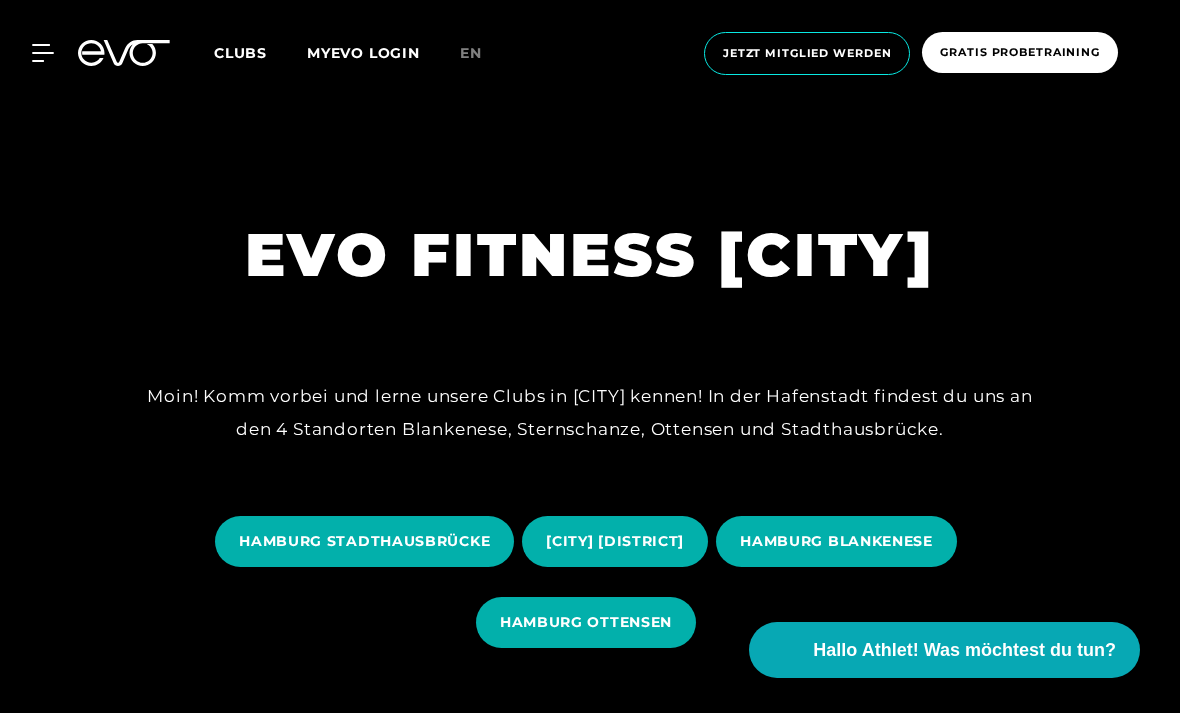 click 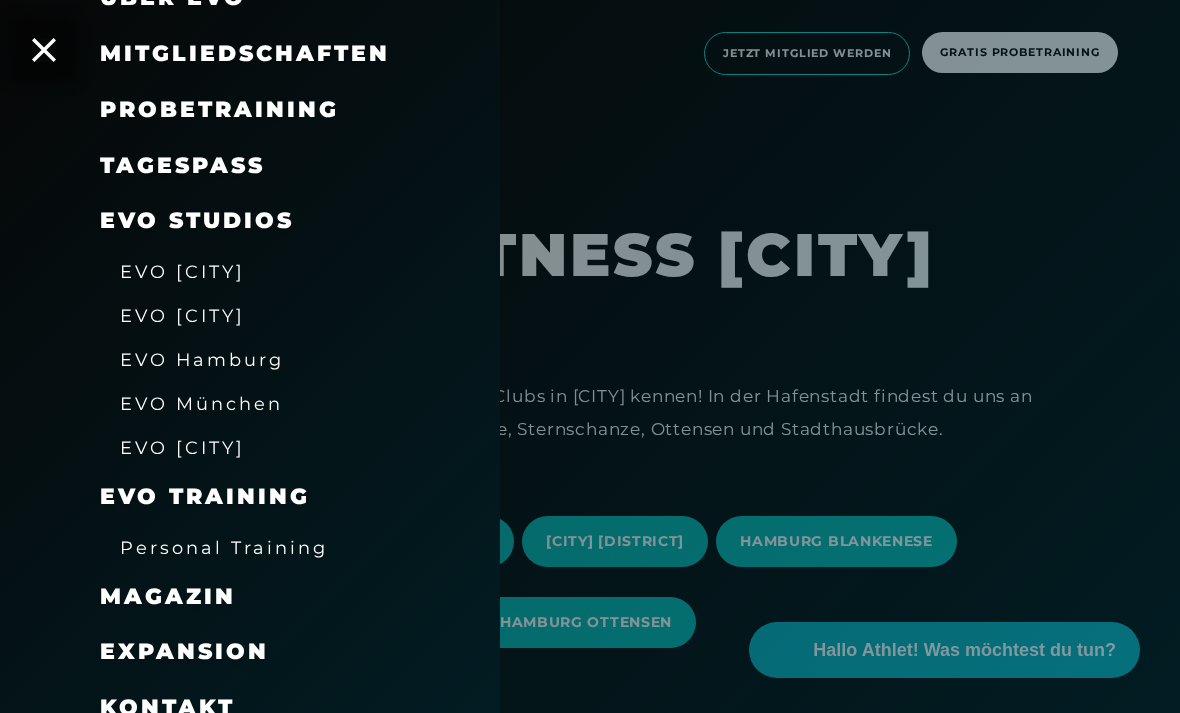 click on "EVO Hamburg" at bounding box center (202, 359) 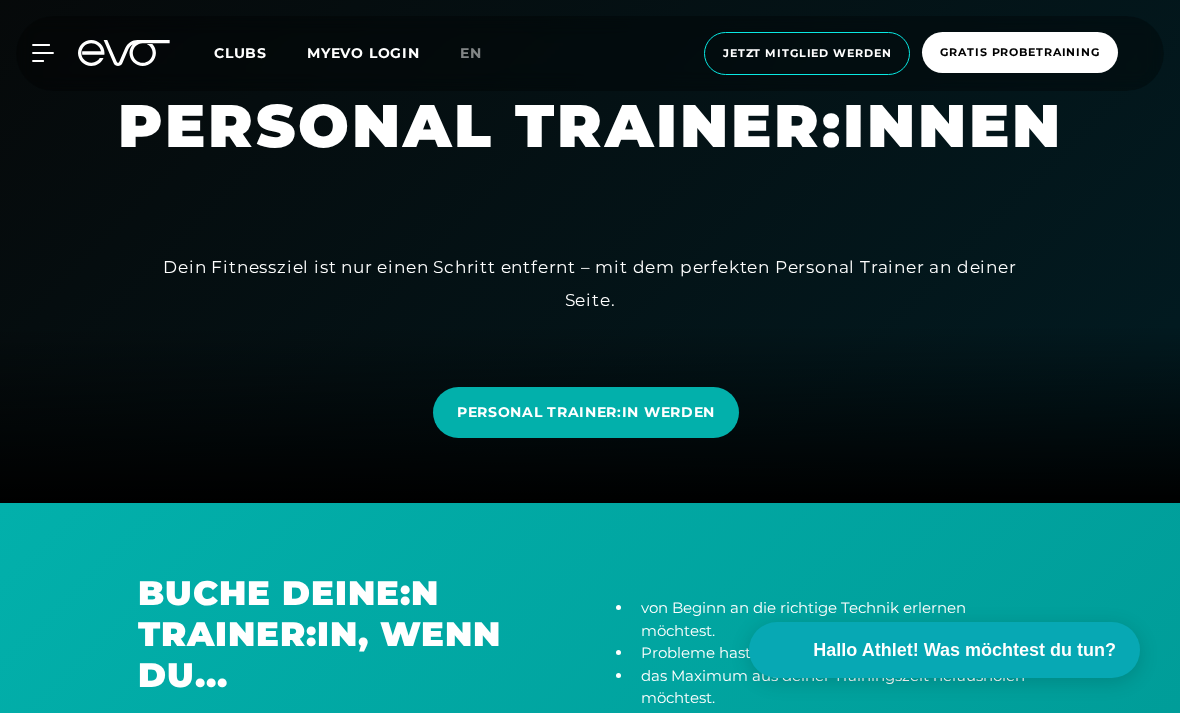 scroll, scrollTop: 0, scrollLeft: 0, axis: both 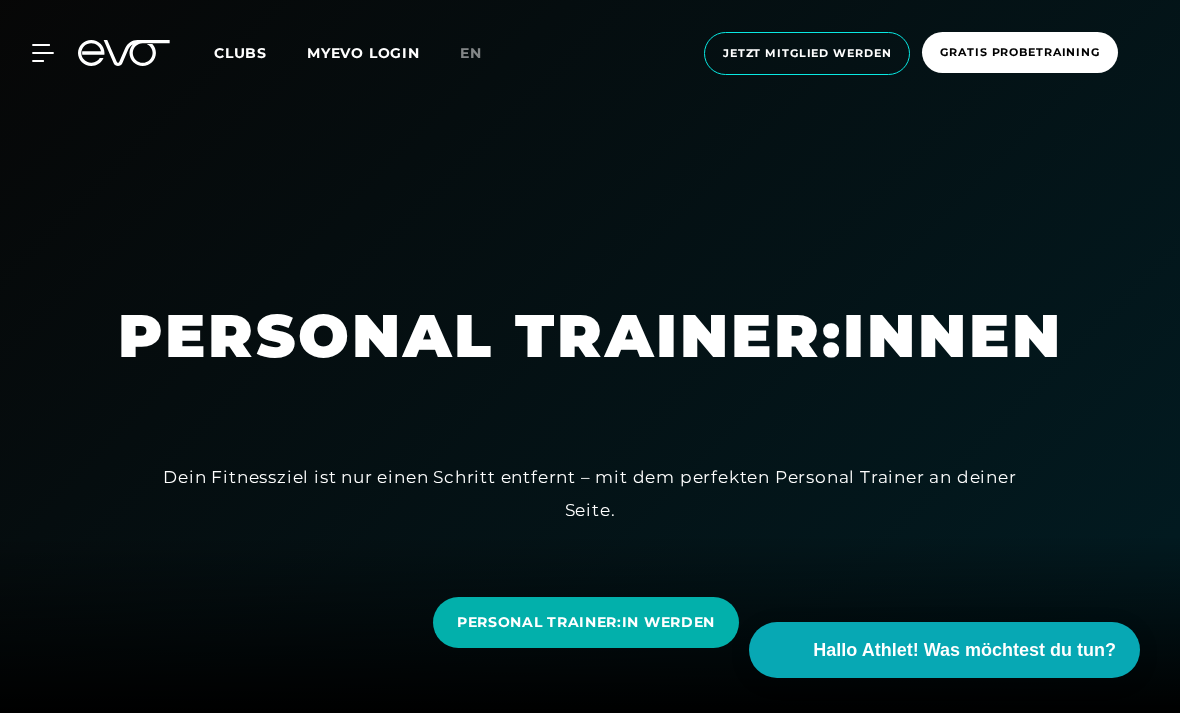 click 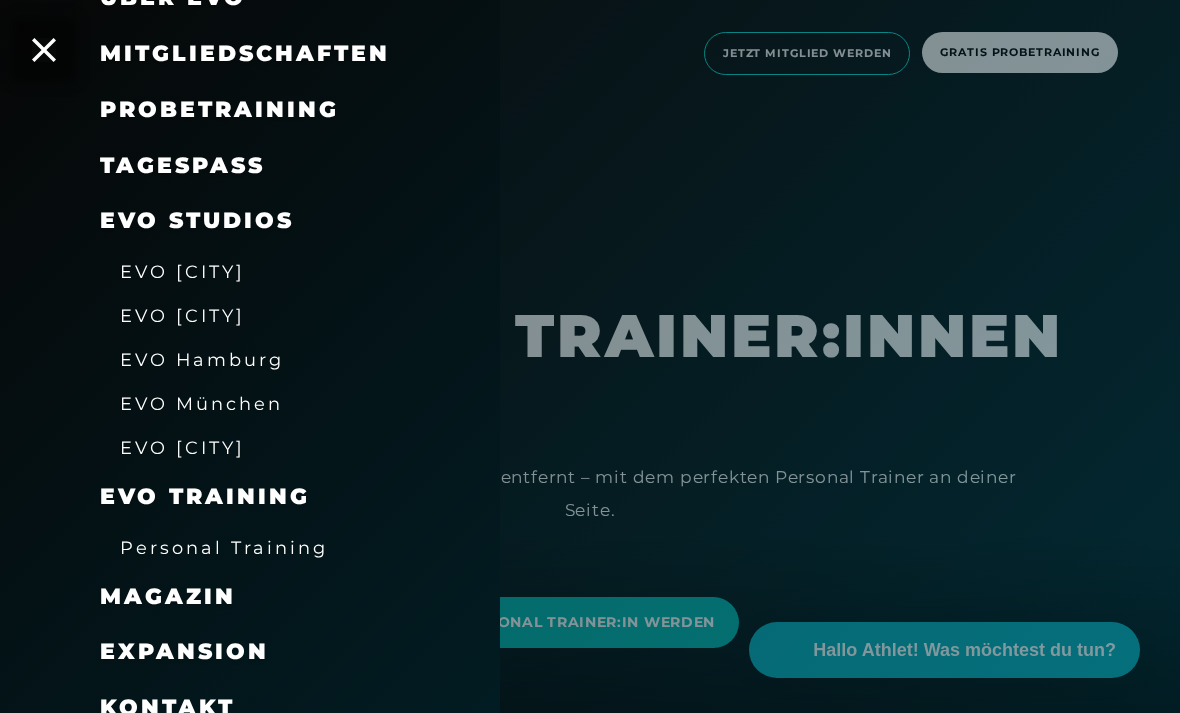 click on "EVO Hamburg" at bounding box center [202, 359] 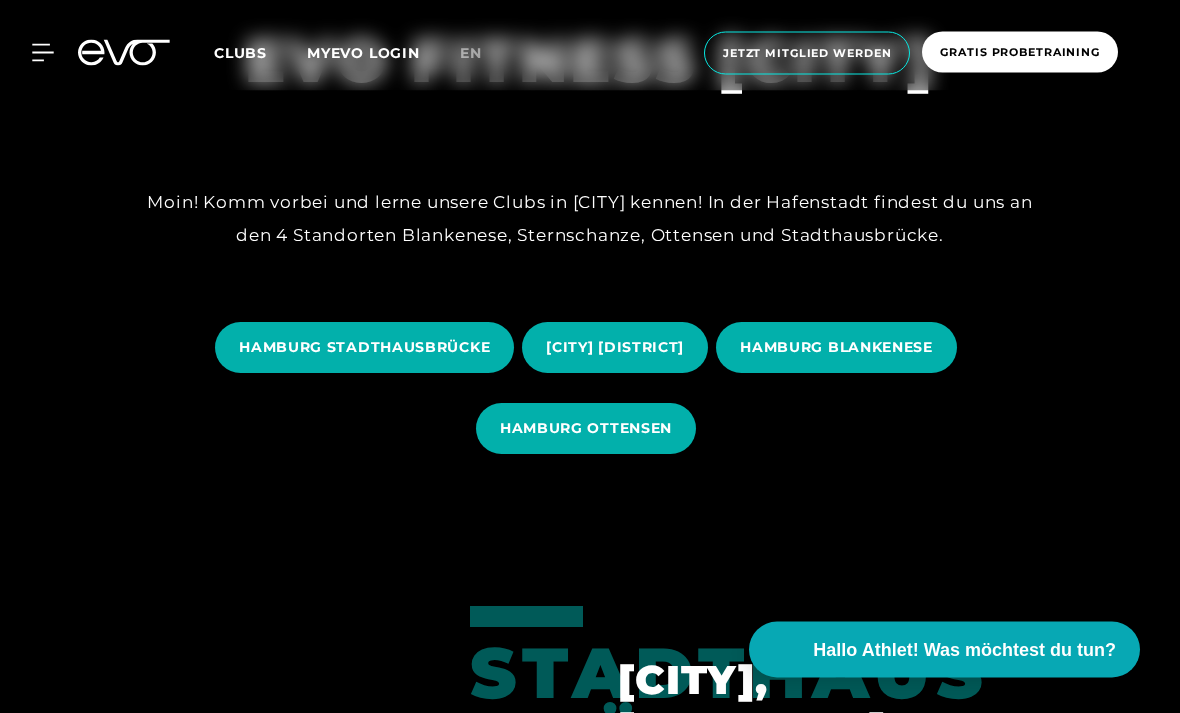 scroll, scrollTop: 263, scrollLeft: 0, axis: vertical 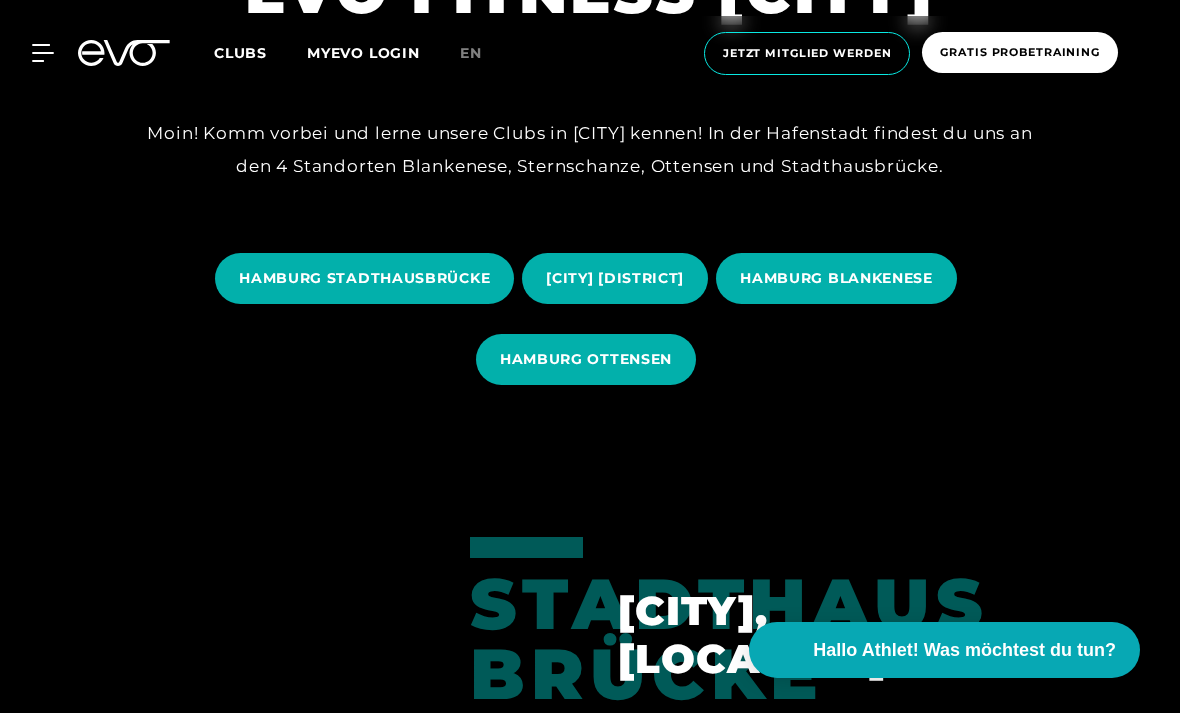 click on "[CITY] [DISTRICT]" at bounding box center [615, 278] 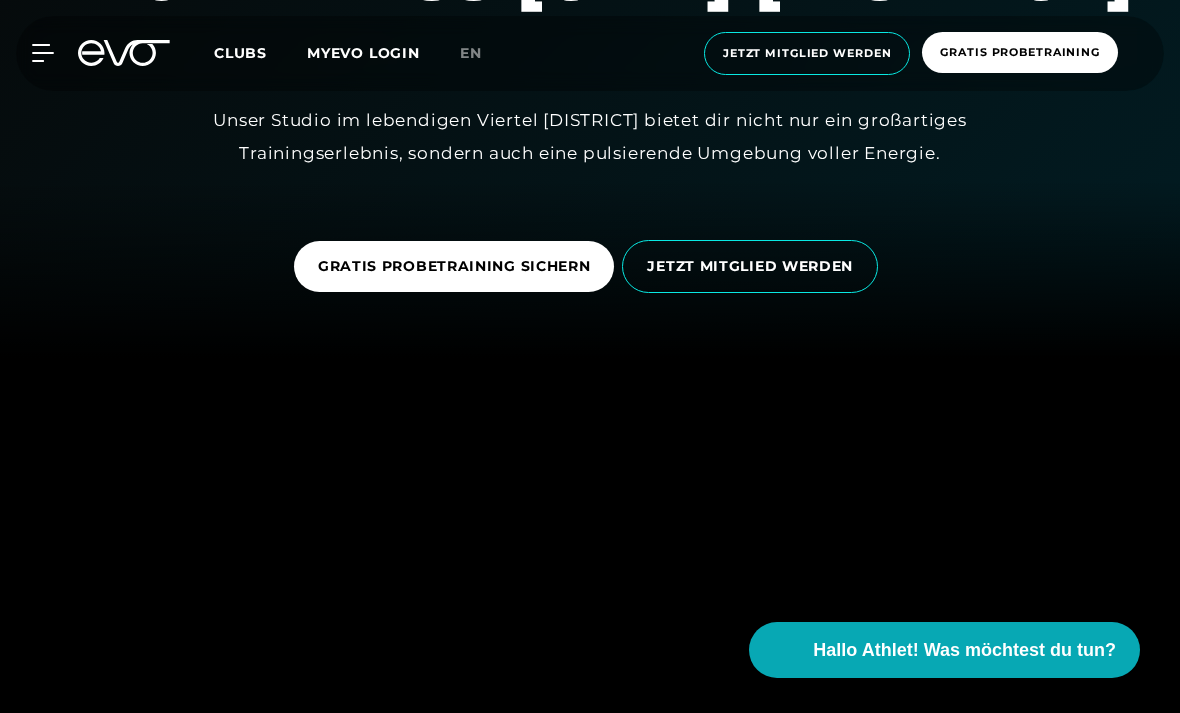 scroll, scrollTop: 387, scrollLeft: 0, axis: vertical 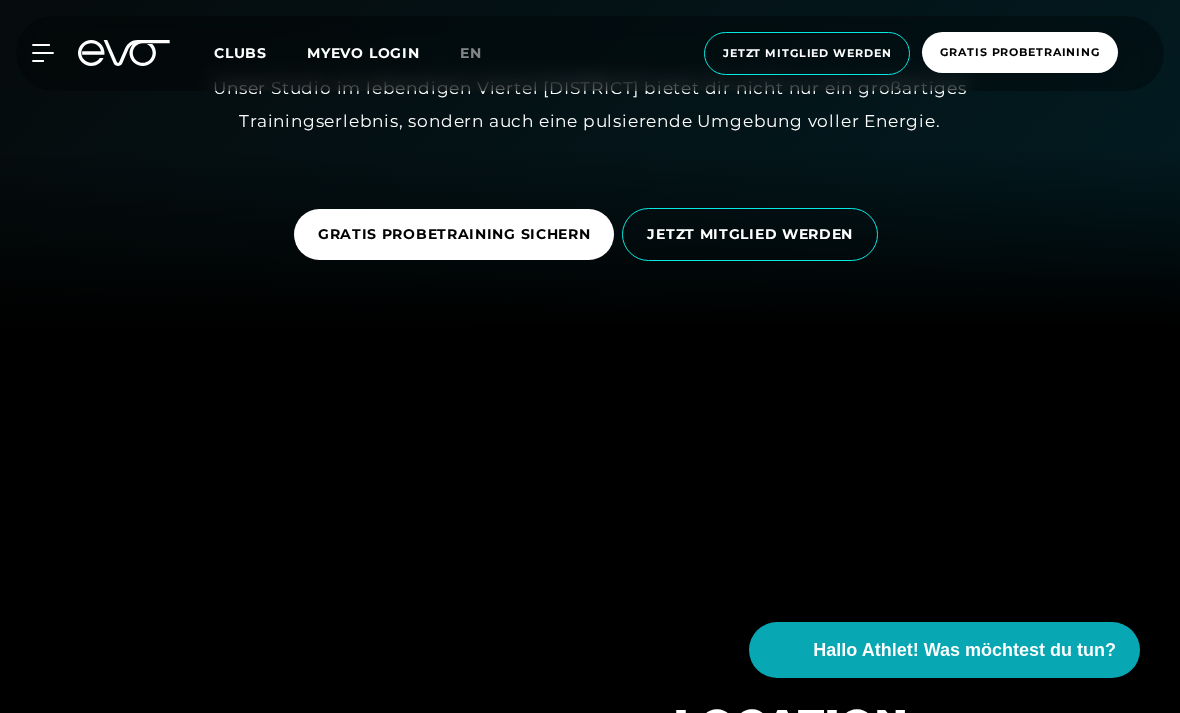 click at bounding box center [350, 699] 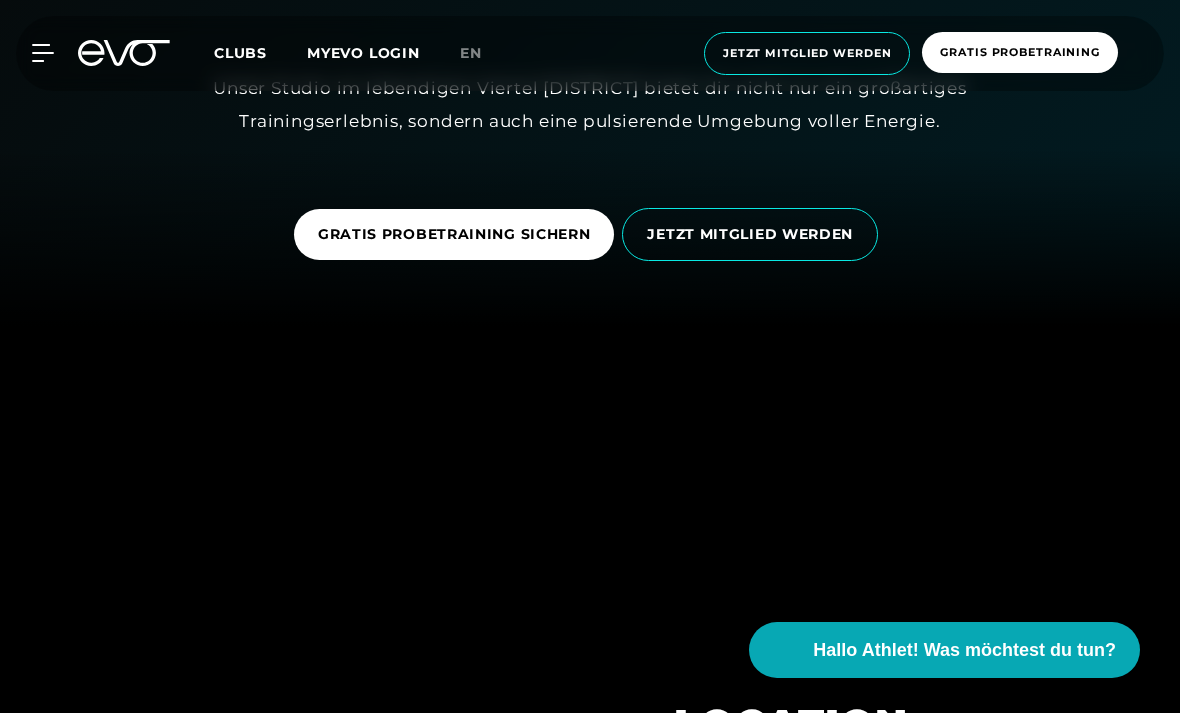 click at bounding box center (31, 53) 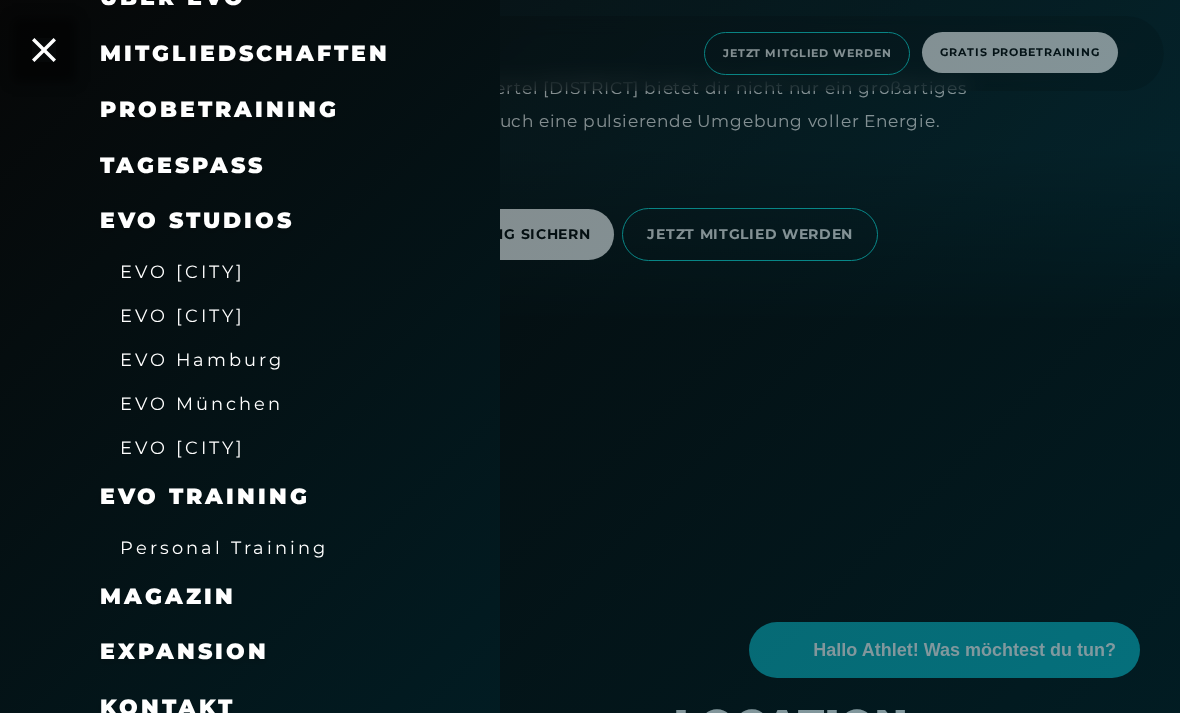 click on "EVO Hamburg" at bounding box center (202, 359) 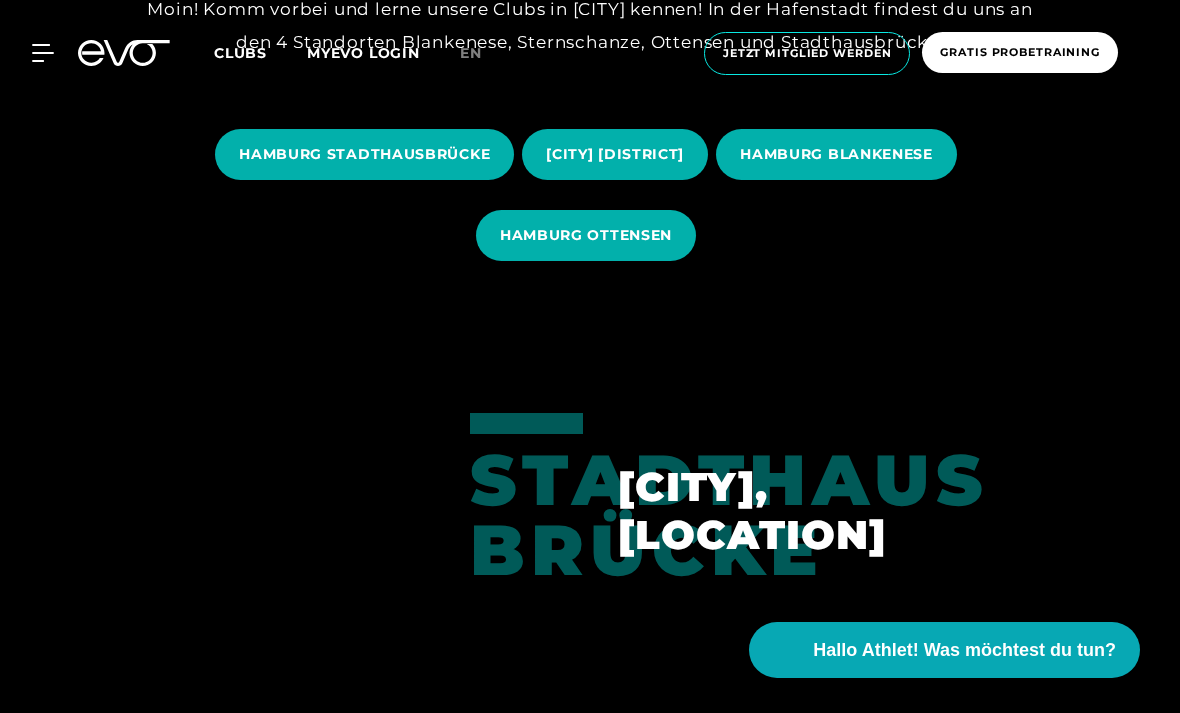 scroll, scrollTop: 0, scrollLeft: 0, axis: both 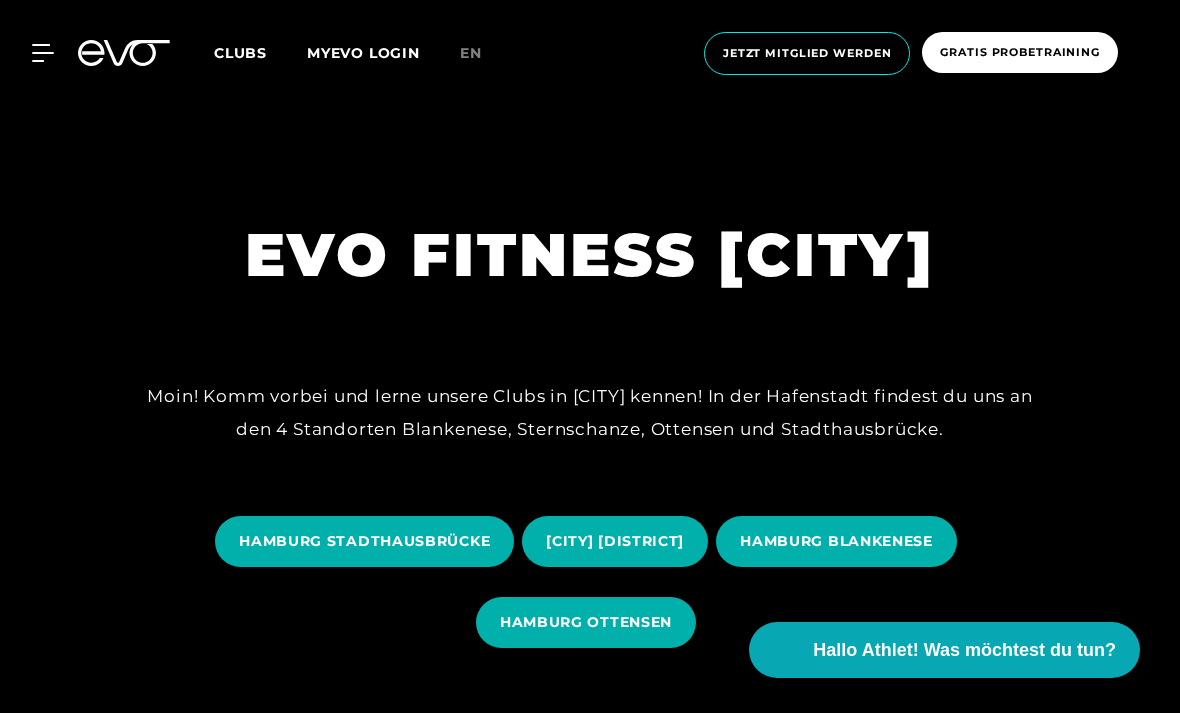 click on "HAMBURG BLANKENESE" at bounding box center (836, 541) 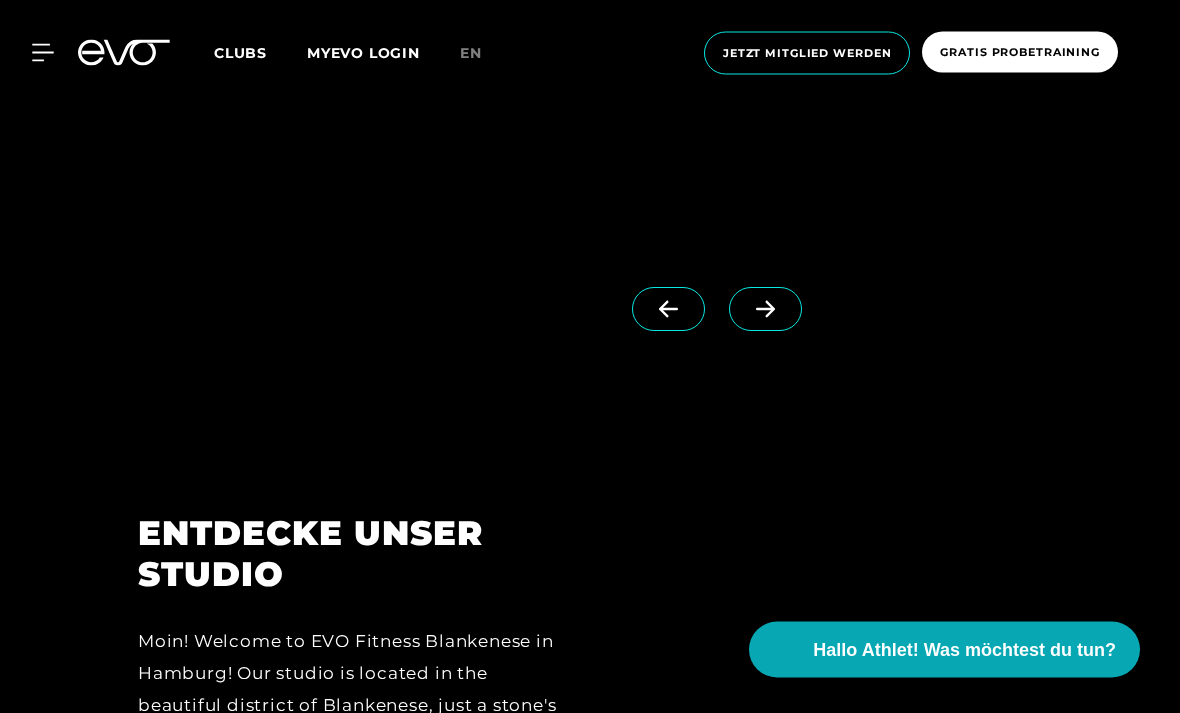 scroll, scrollTop: 1870, scrollLeft: 0, axis: vertical 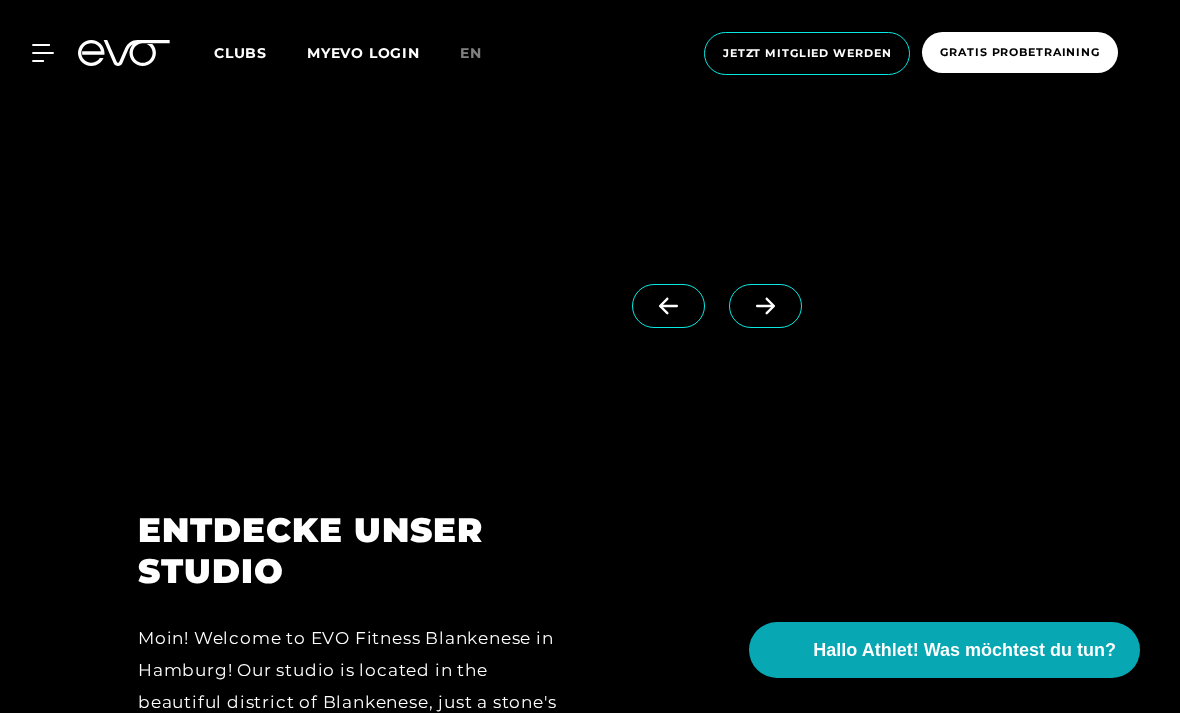 click at bounding box center (31, 53) 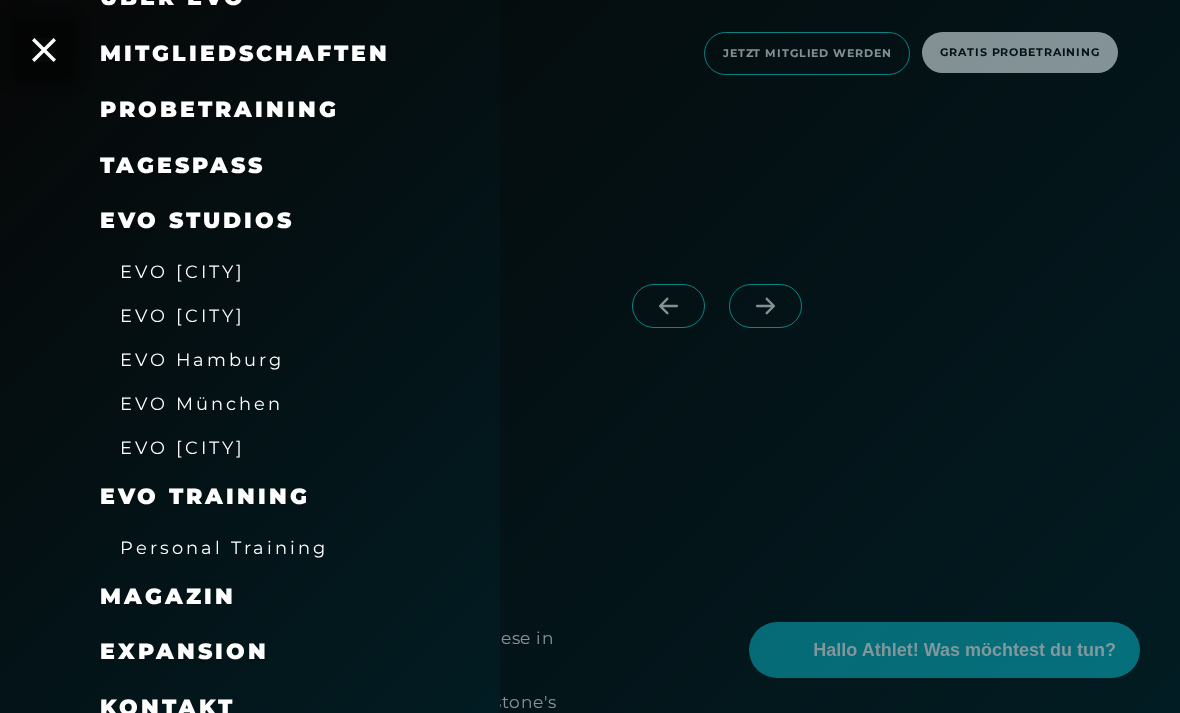 click on "EVO Studios" at bounding box center (197, 220) 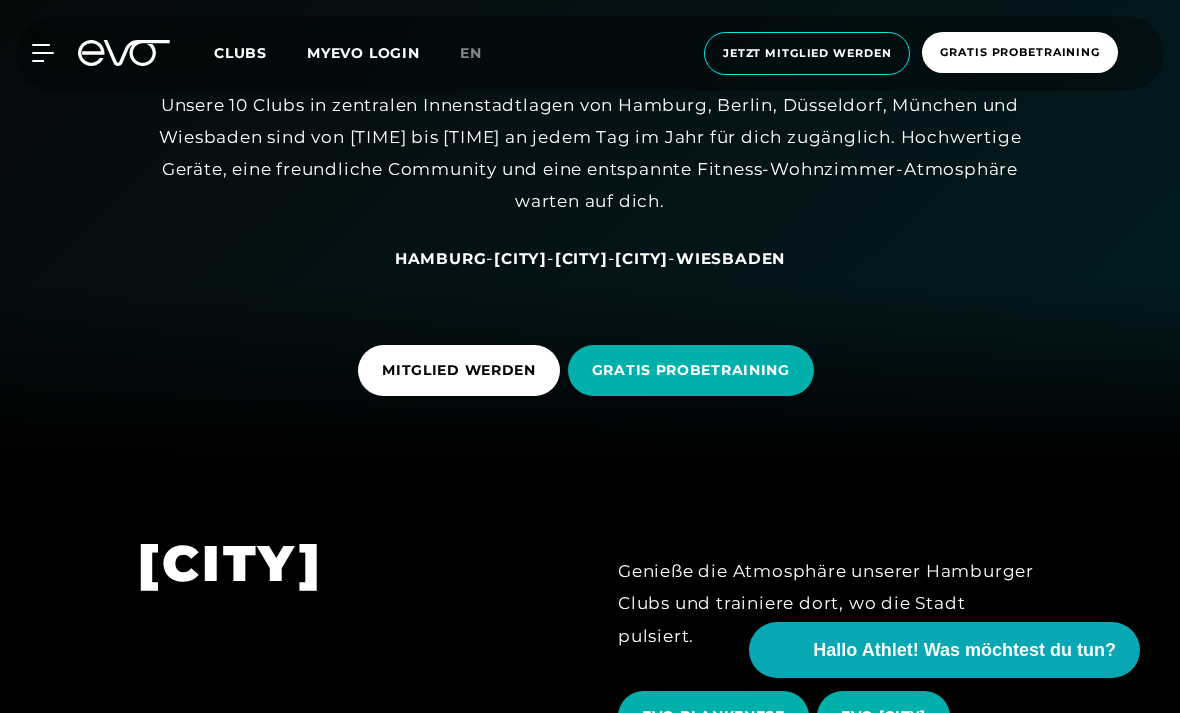 scroll, scrollTop: 255, scrollLeft: 0, axis: vertical 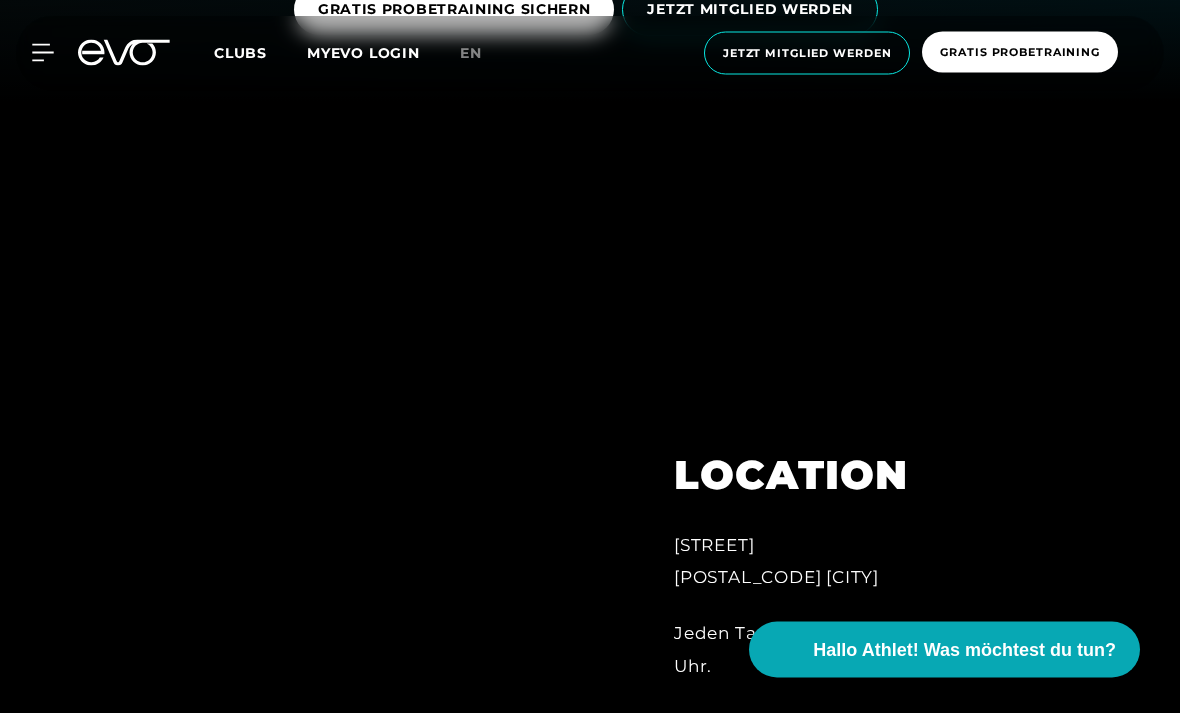 click on "MyEVO Login Über EVO Mitgliedschaften Probetraining TAGESPASS EVO Studios EVO Düsseldorf EVO Berlin EVO Hamburg EVO München EVO Wiesbaden EVO Training Personal Training Magazin Expansion Kontakt Häufige Fragen Back Clubs MYEVO LOGIN  en Jetzt Mitglied werden Gratis Probetraining MyEVO Login Über EVO Mitgliedschaften Probetraining TAGESPASS EVO Studios EVO Düsseldorf EVO Berlin EVO Hamburg EVO München EVO Wiesbaden EVO Training Personal Training Magazin Expansion Kontakt Häufige Fragen Back" at bounding box center [590, 53] 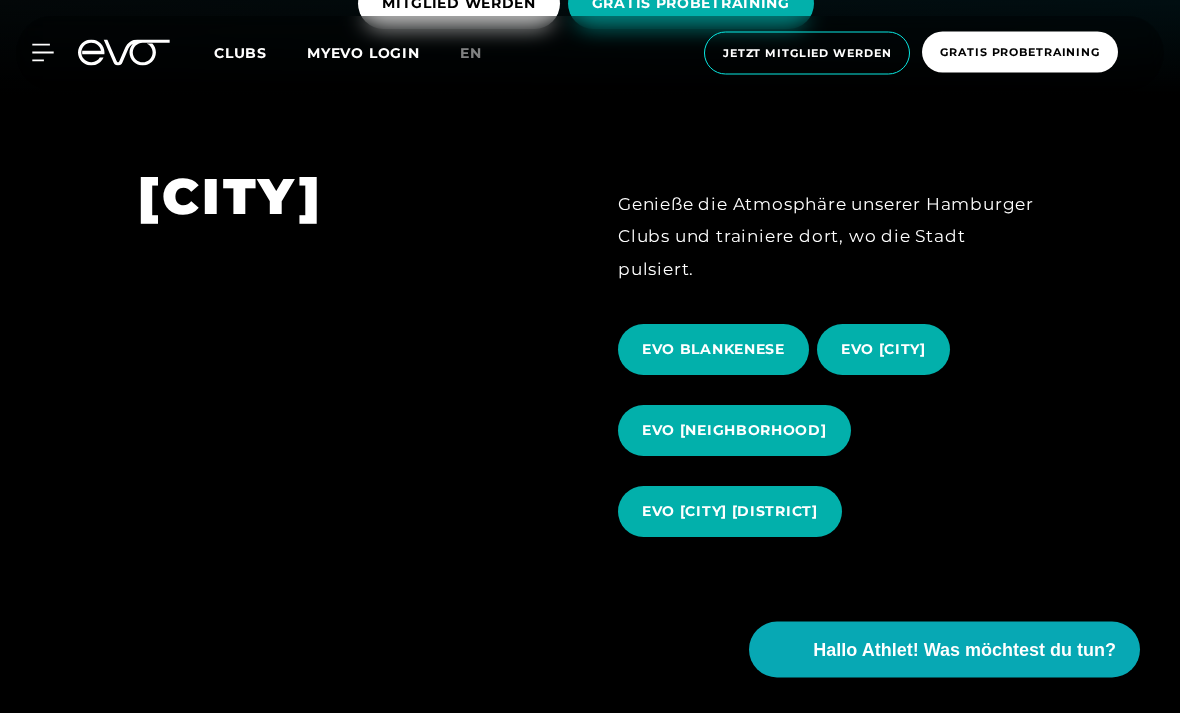 scroll, scrollTop: 619, scrollLeft: 0, axis: vertical 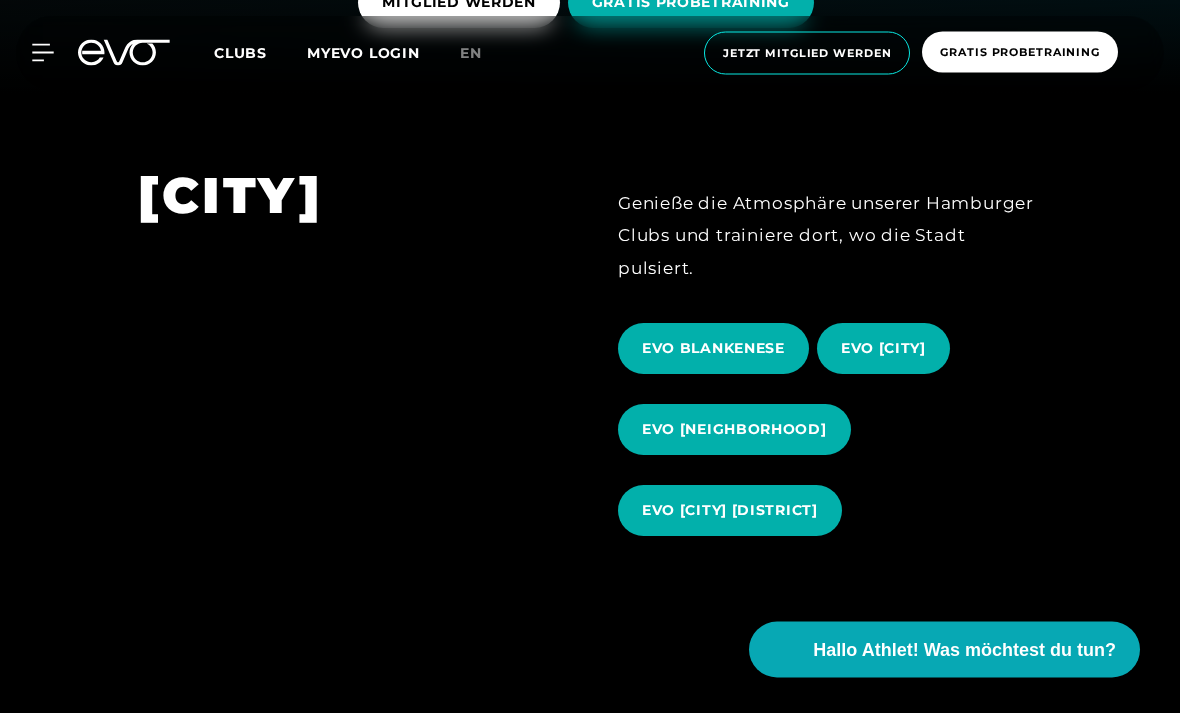 click on "EVO BLANKENESE" at bounding box center [713, 349] 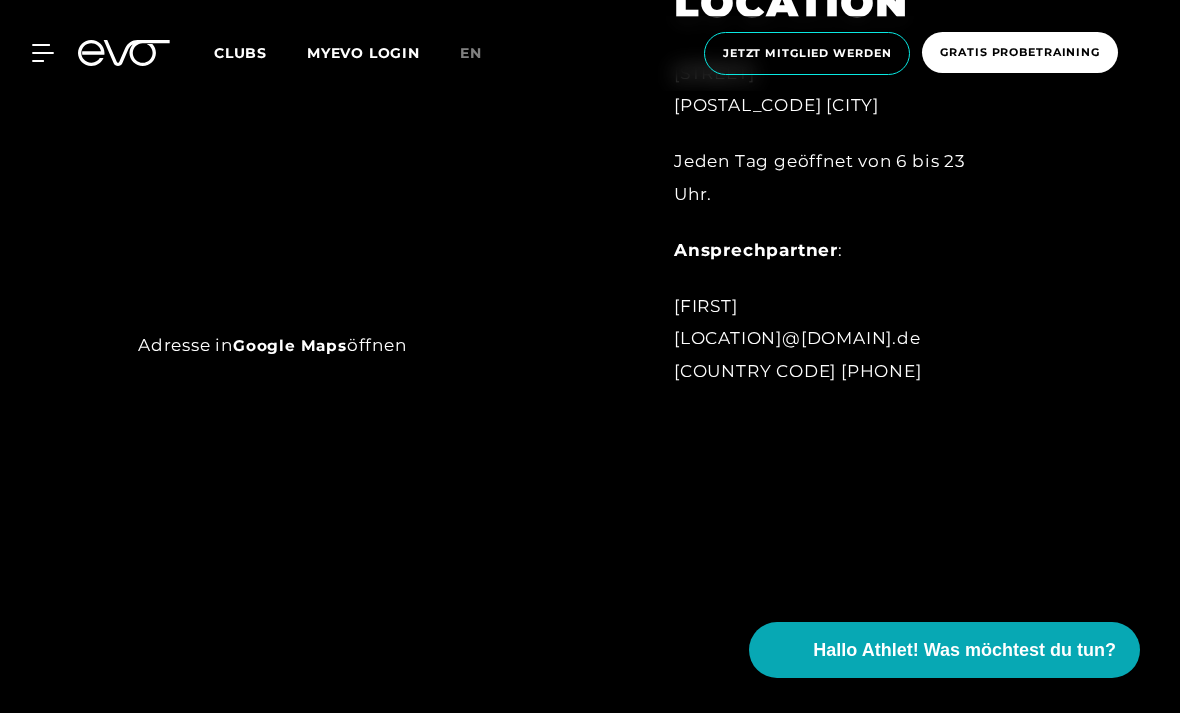 scroll, scrollTop: 1161, scrollLeft: 0, axis: vertical 